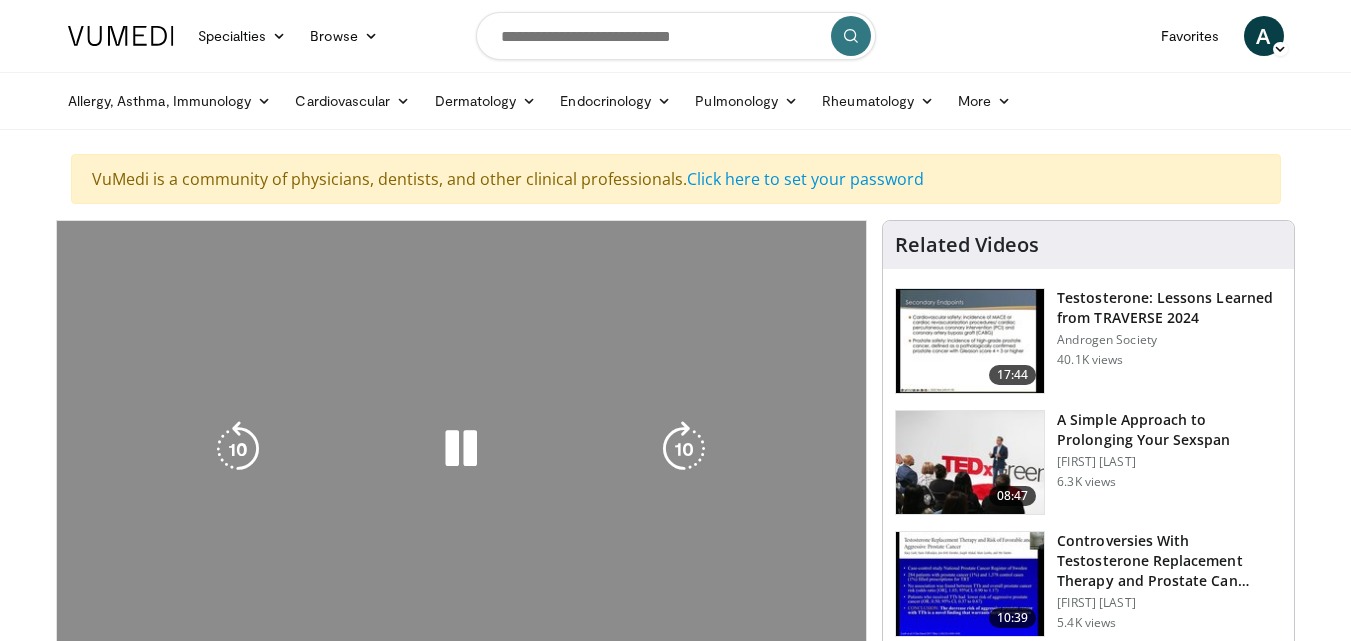 scroll, scrollTop: 0, scrollLeft: 0, axis: both 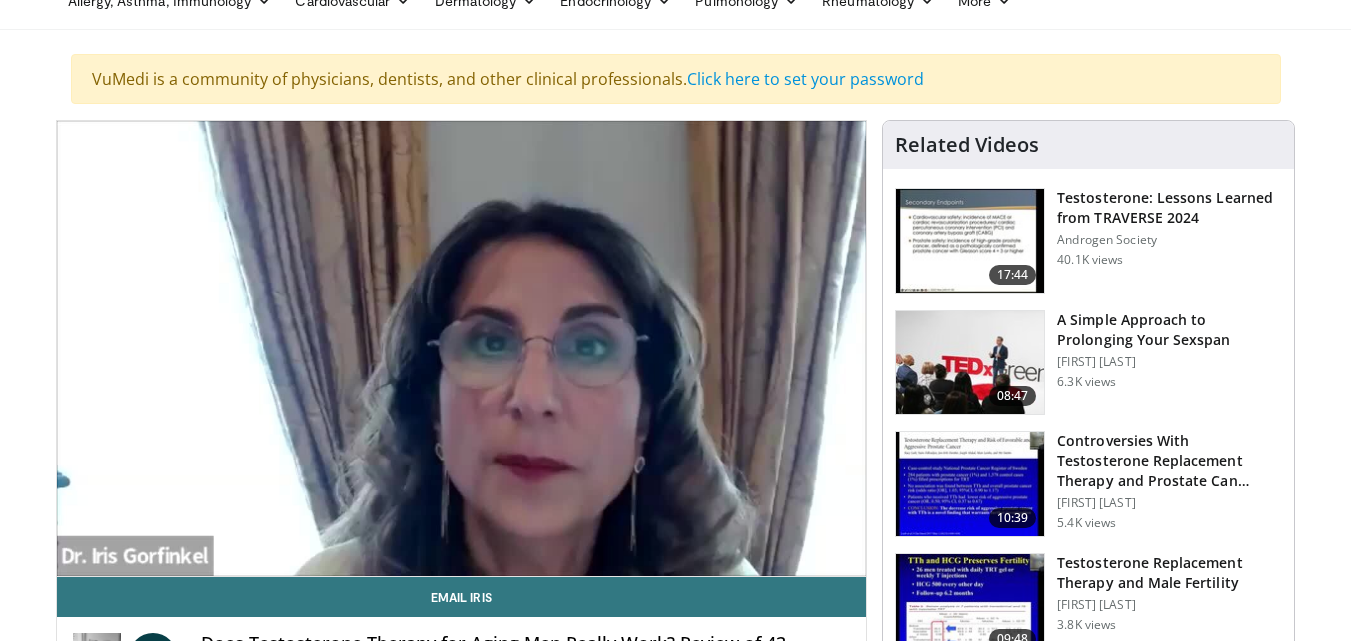 click on "10 seconds
Tap to unmute" at bounding box center [462, 348] 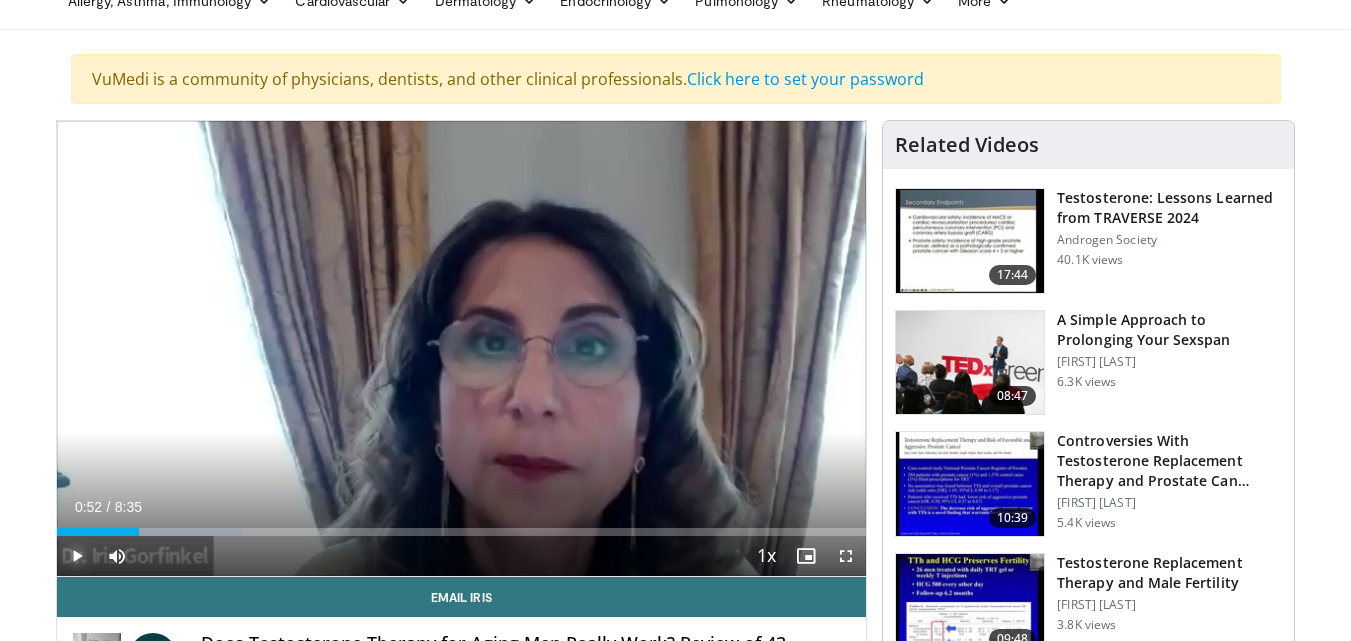click at bounding box center [77, 556] 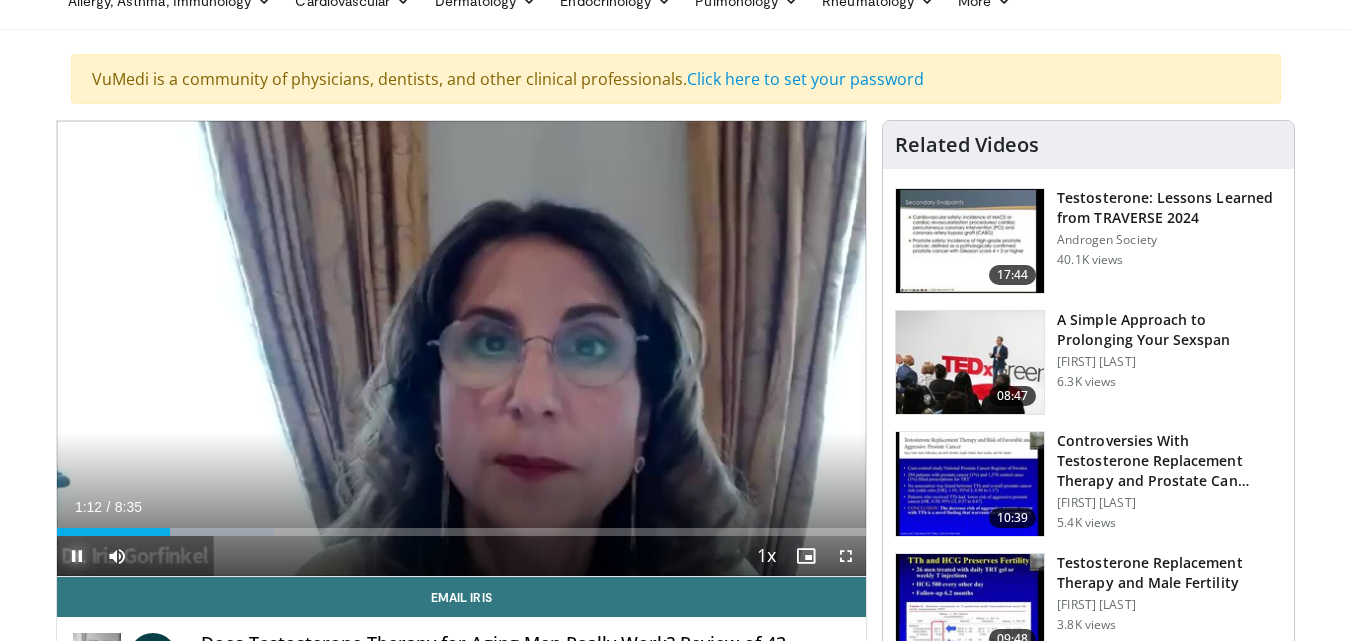 click at bounding box center (77, 556) 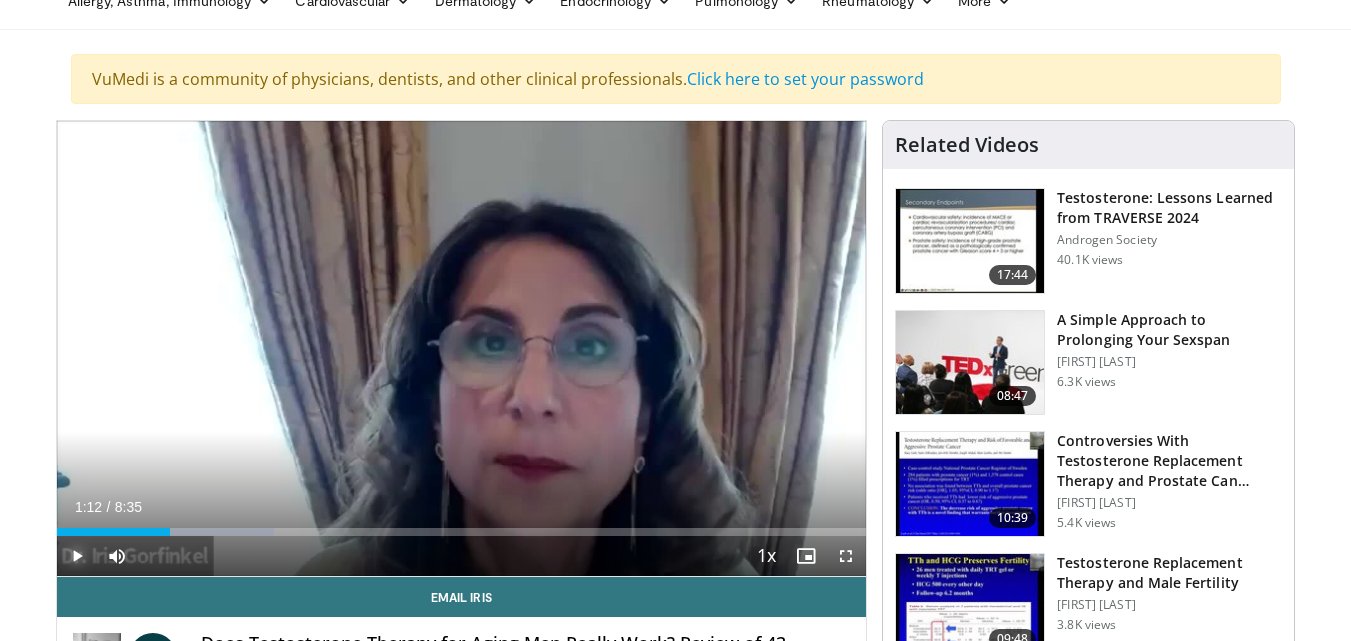 click at bounding box center [77, 556] 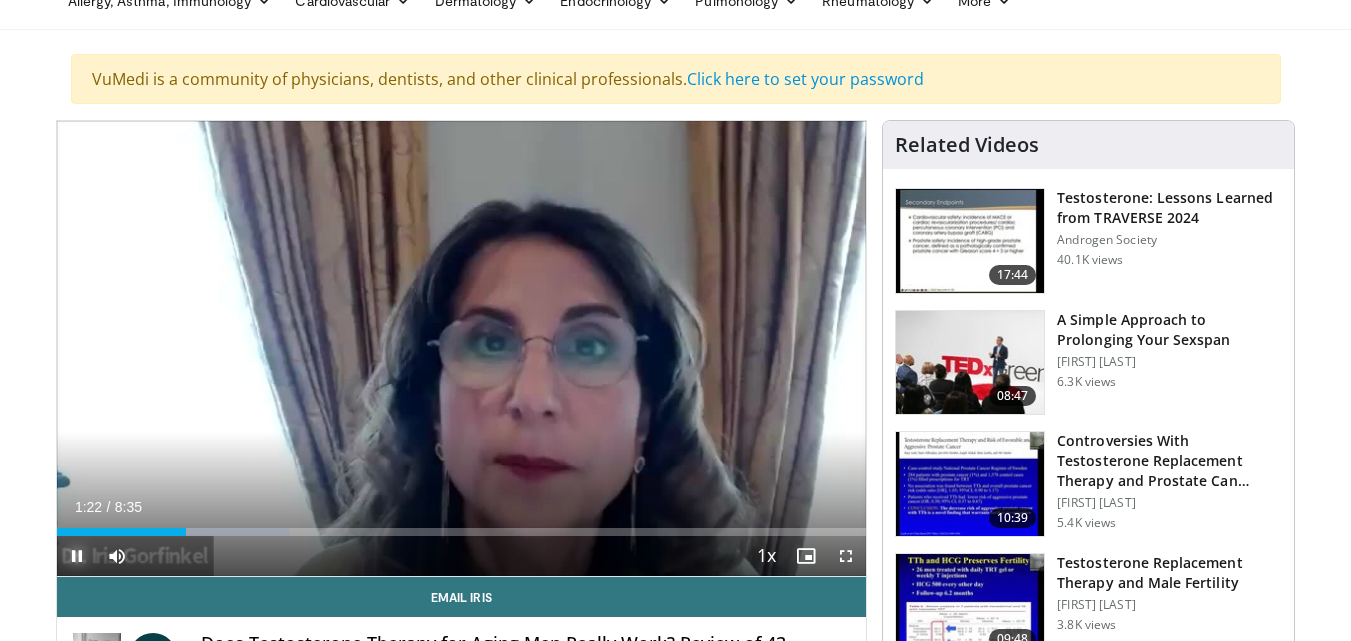 click at bounding box center (77, 556) 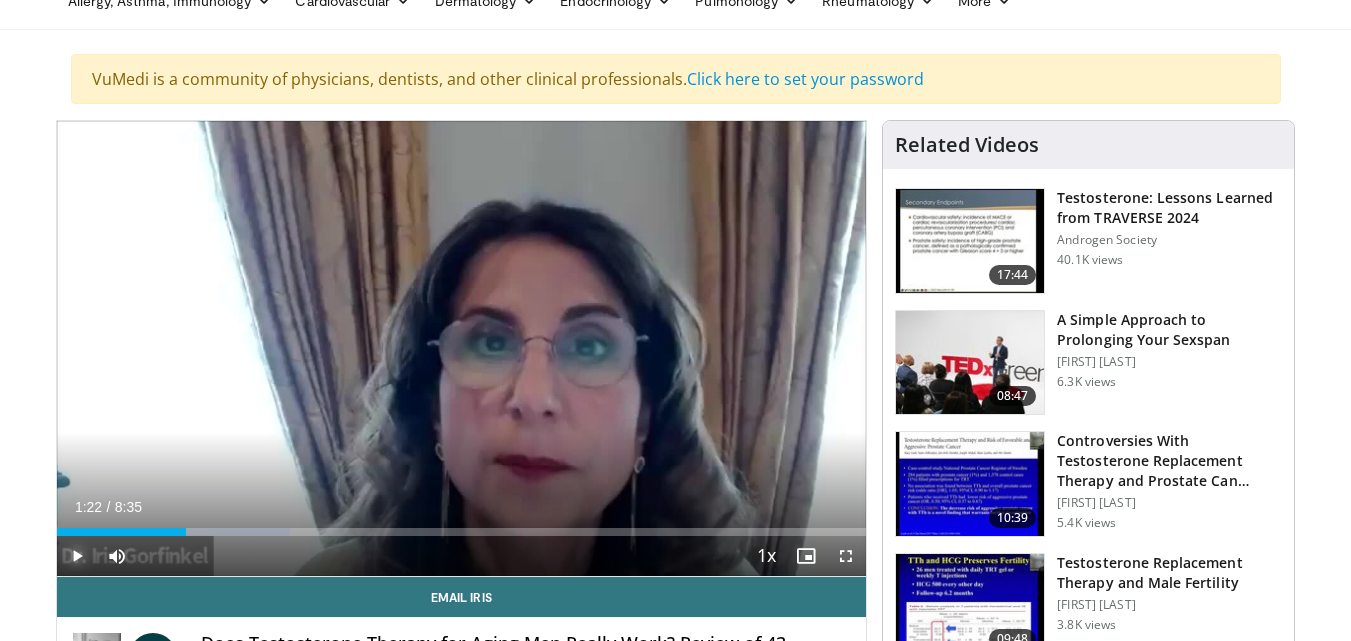 click at bounding box center [77, 556] 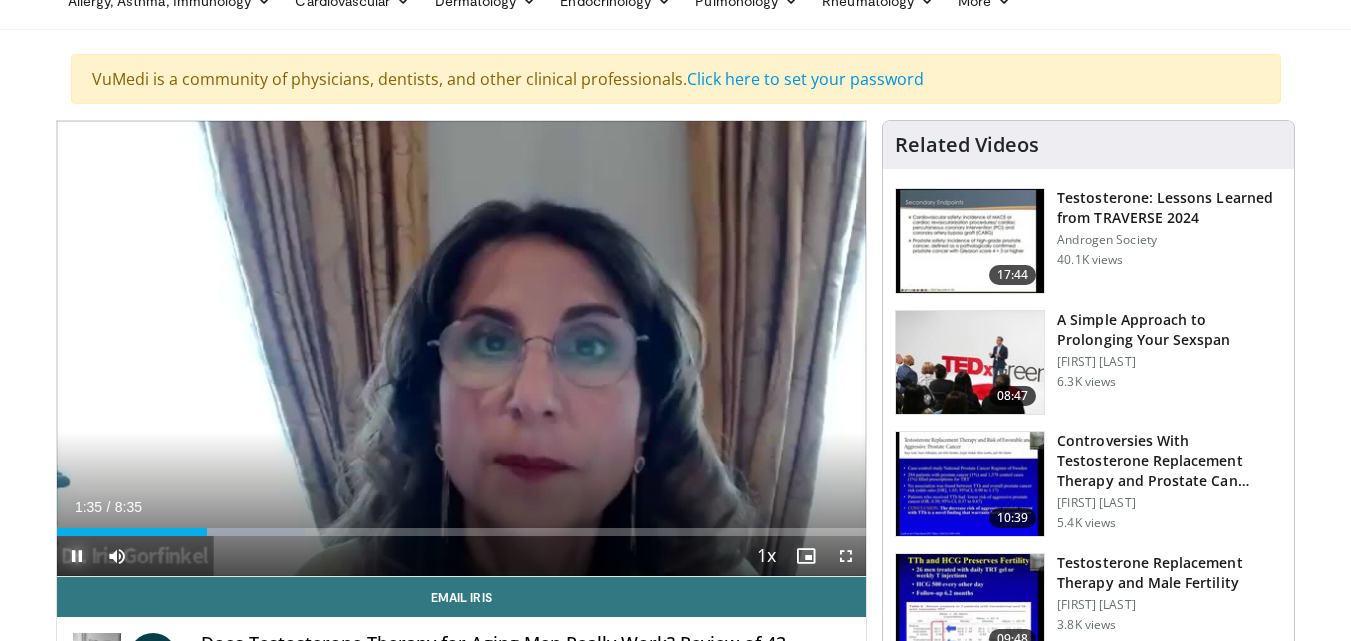 click at bounding box center (77, 556) 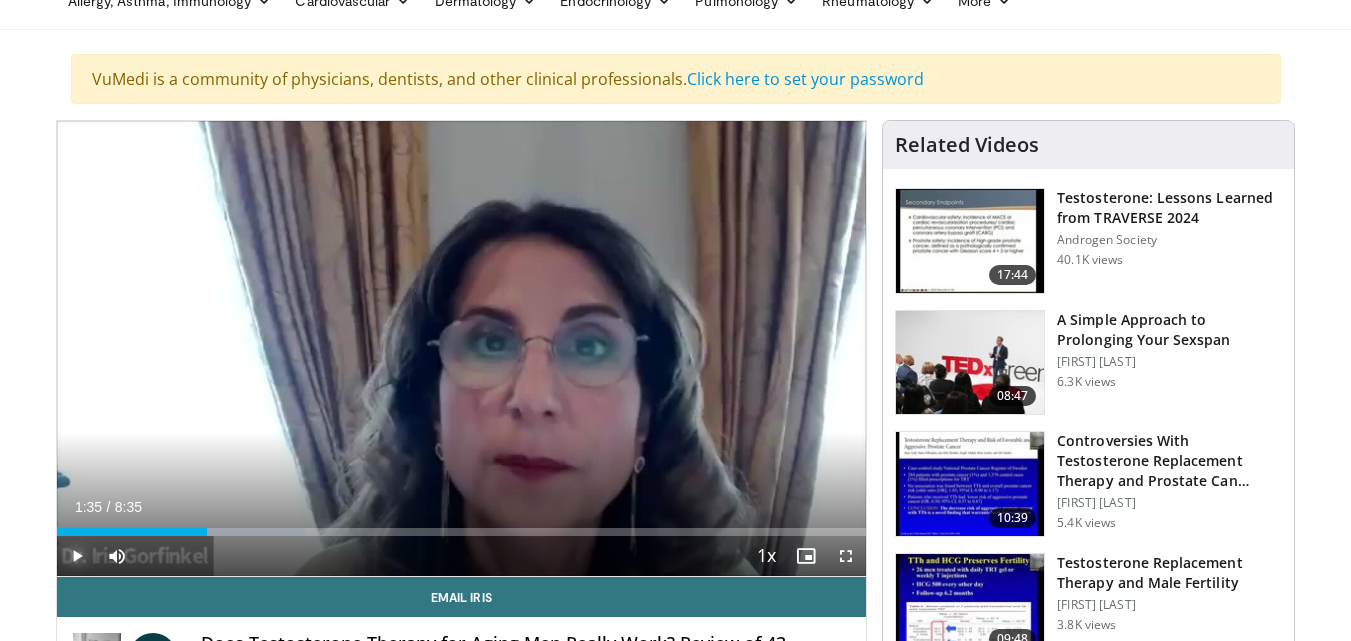 click at bounding box center (77, 556) 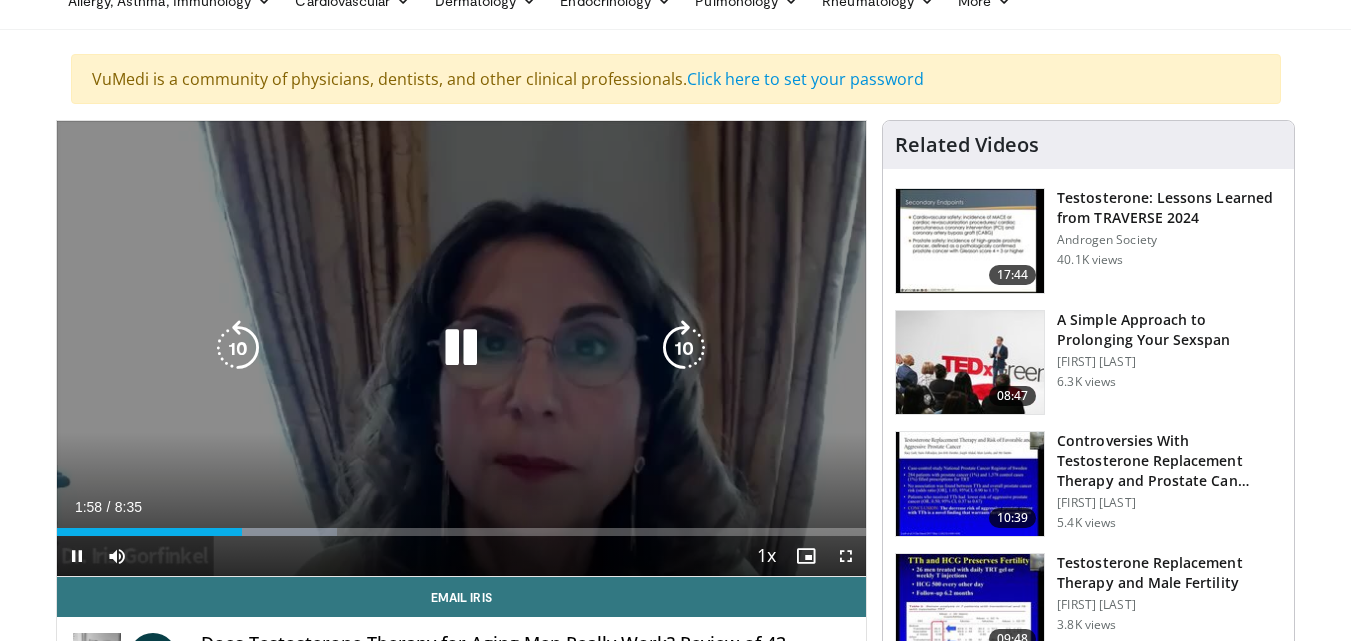 click on "10 seconds
Tap to unmute" at bounding box center [462, 348] 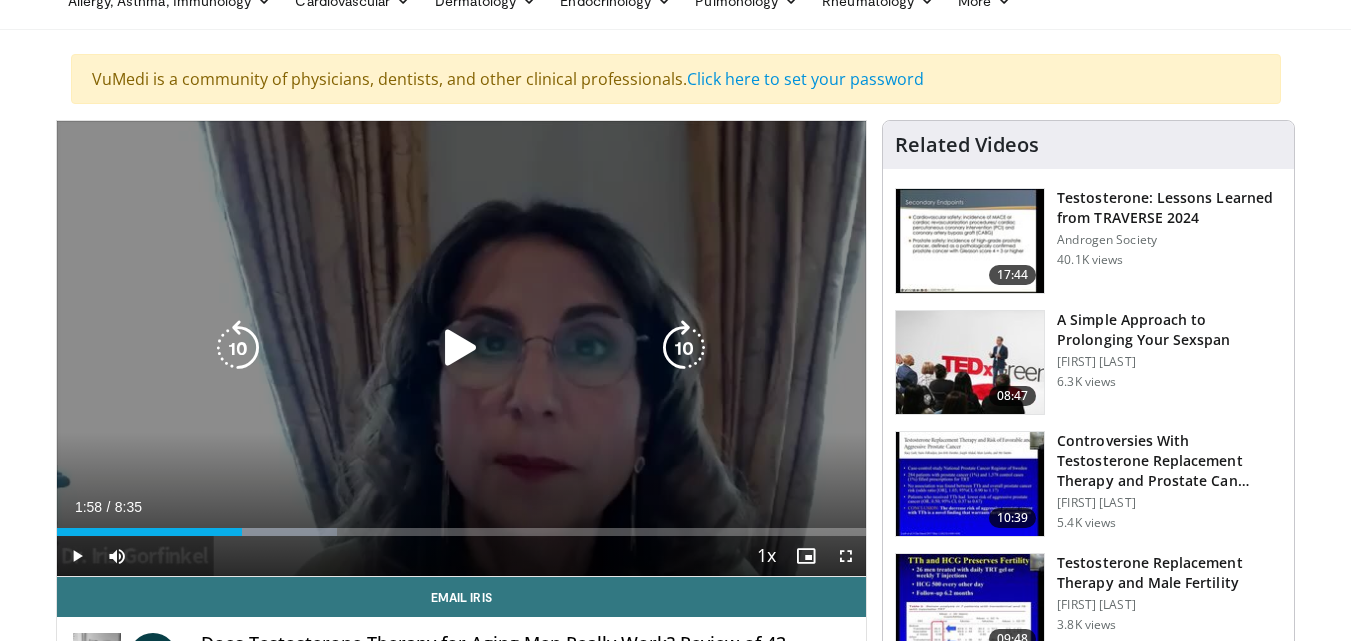click at bounding box center (238, 348) 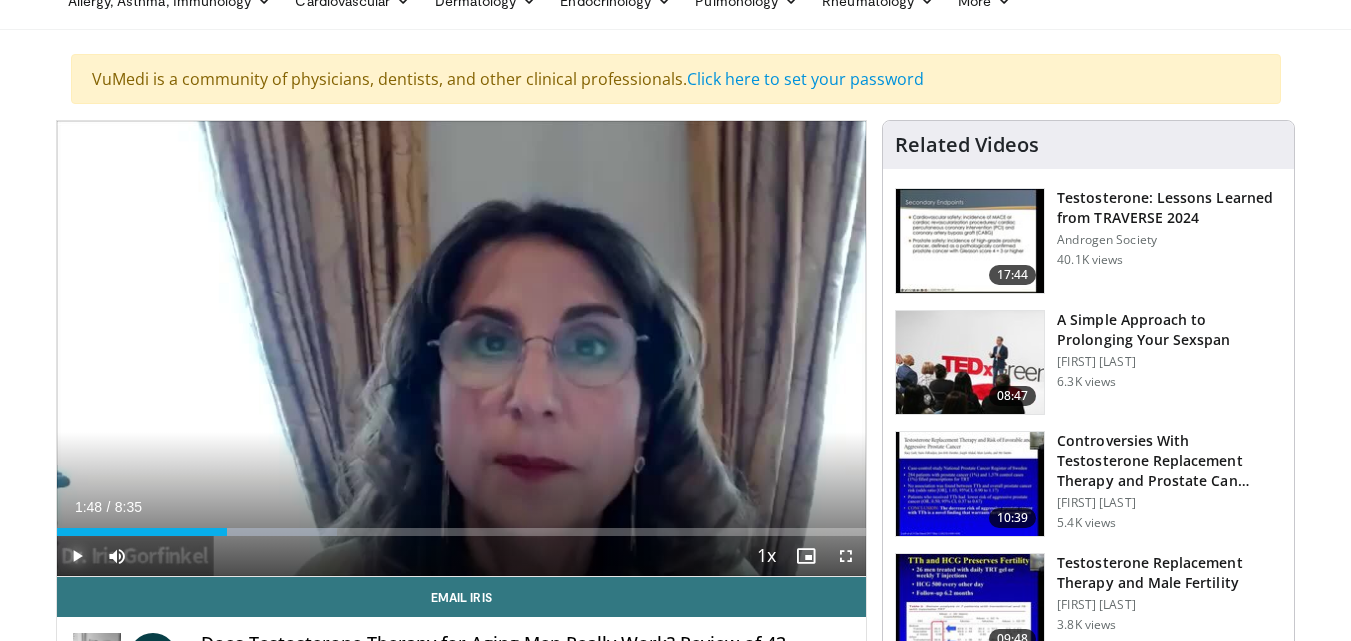 click at bounding box center (77, 556) 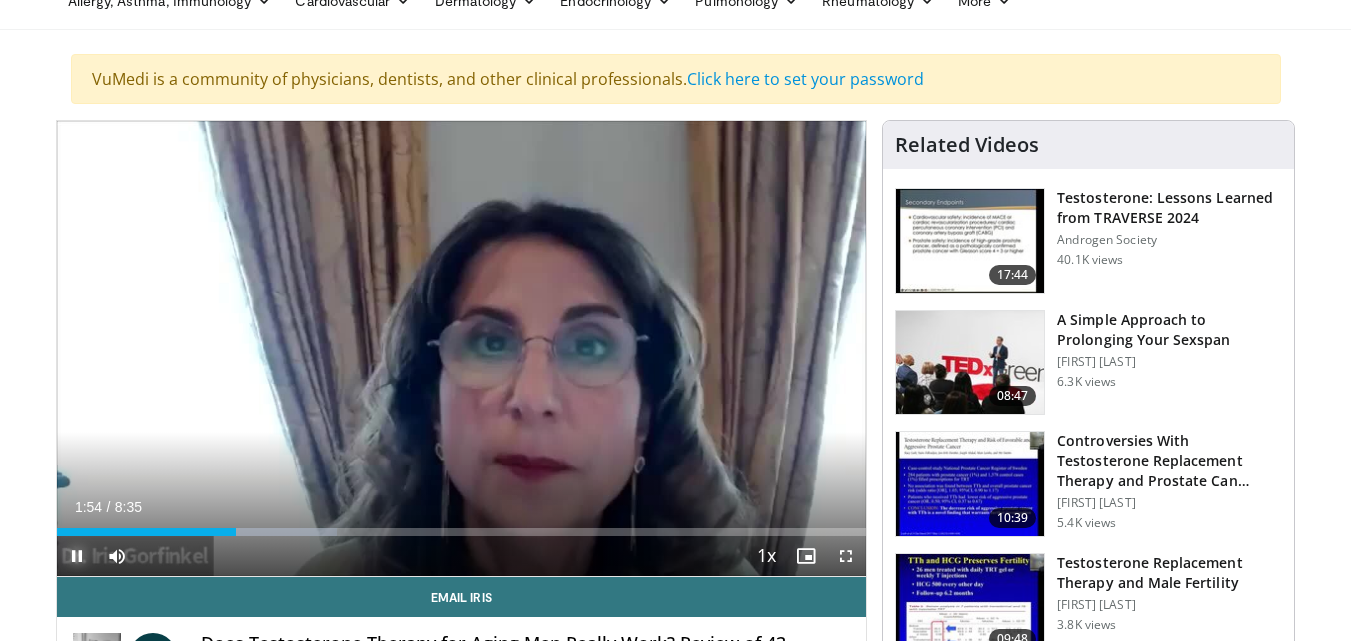 click at bounding box center [77, 556] 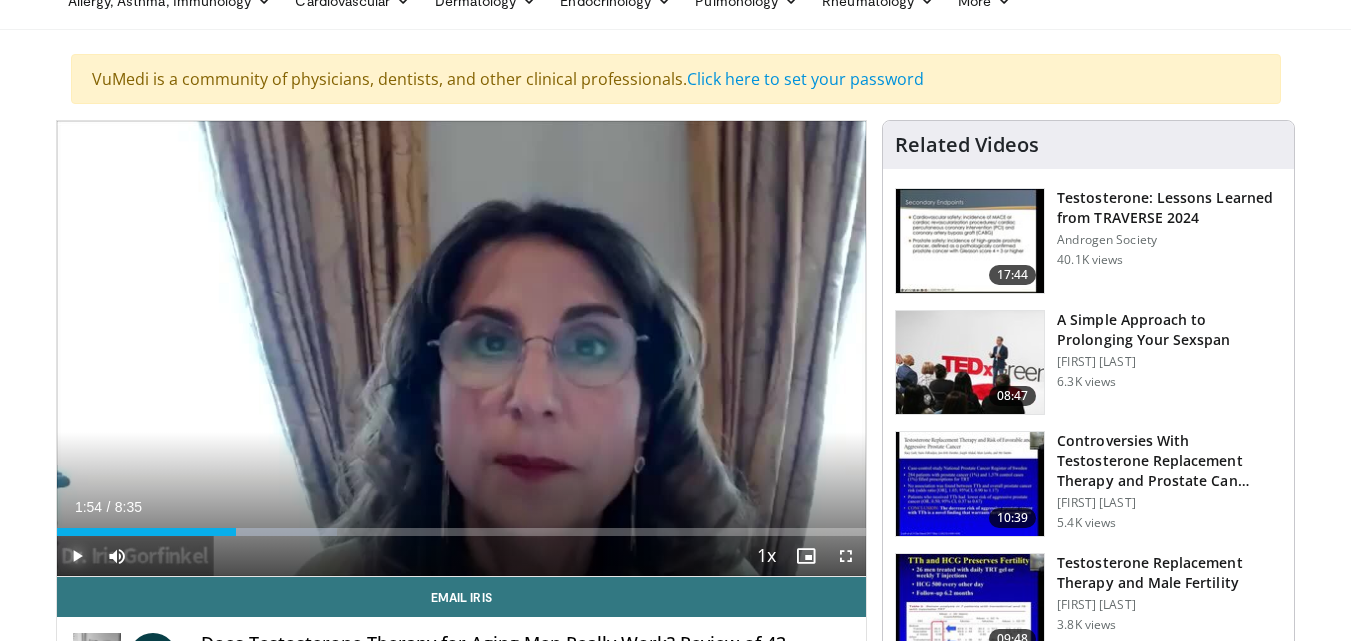 click at bounding box center [77, 556] 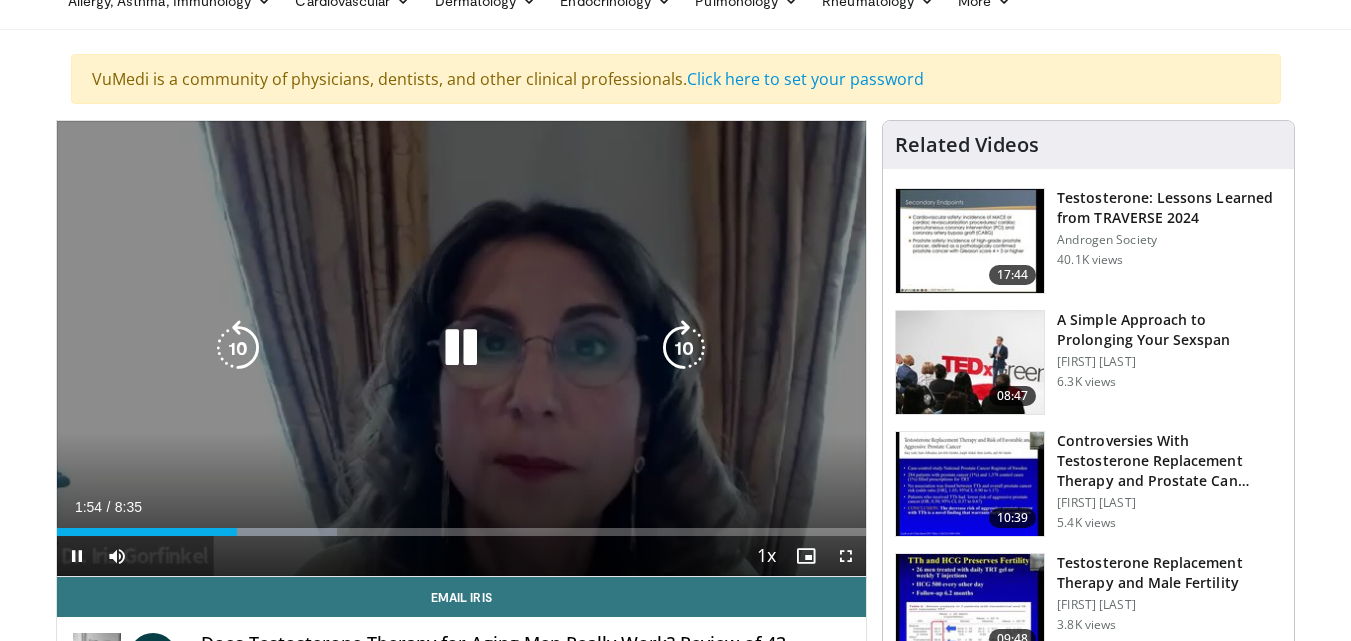 click at bounding box center [238, 348] 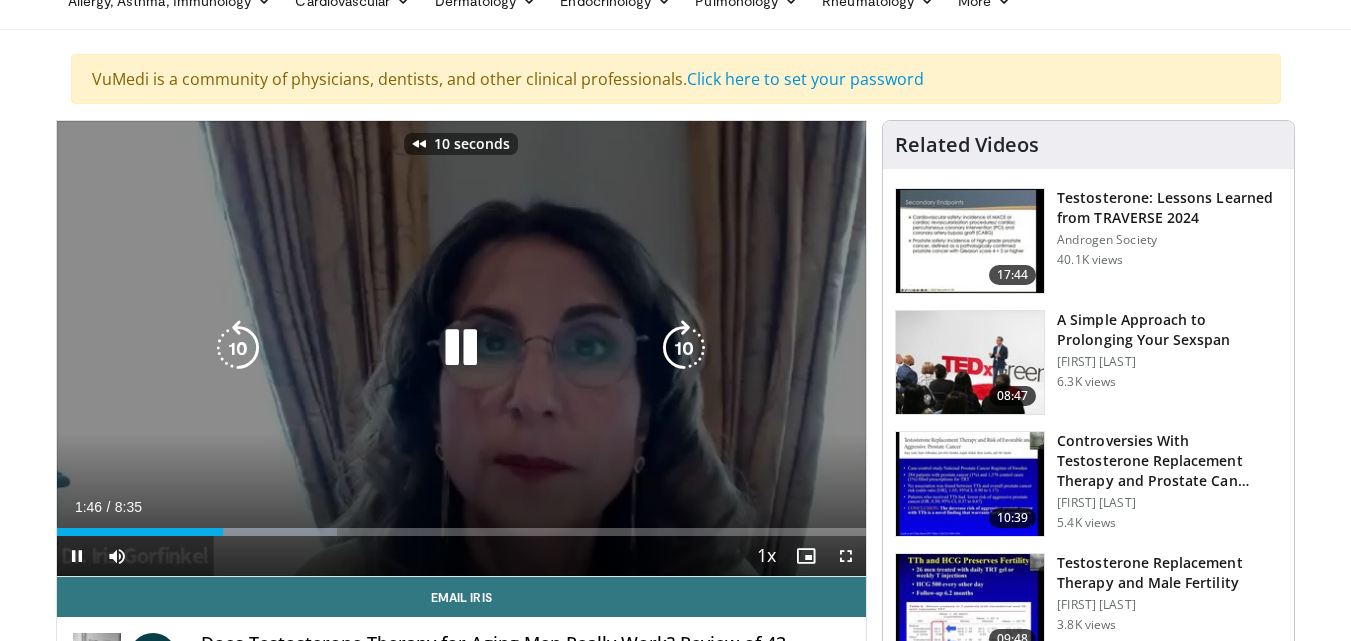 click at bounding box center [238, 348] 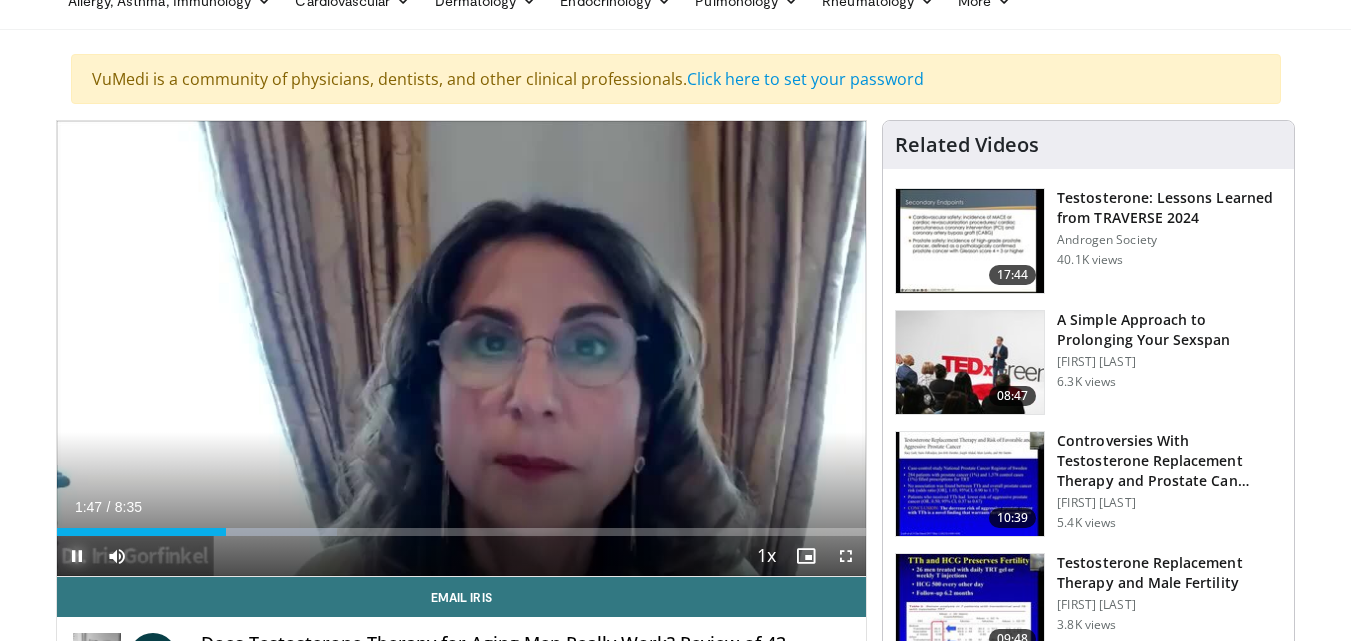 click at bounding box center (77, 556) 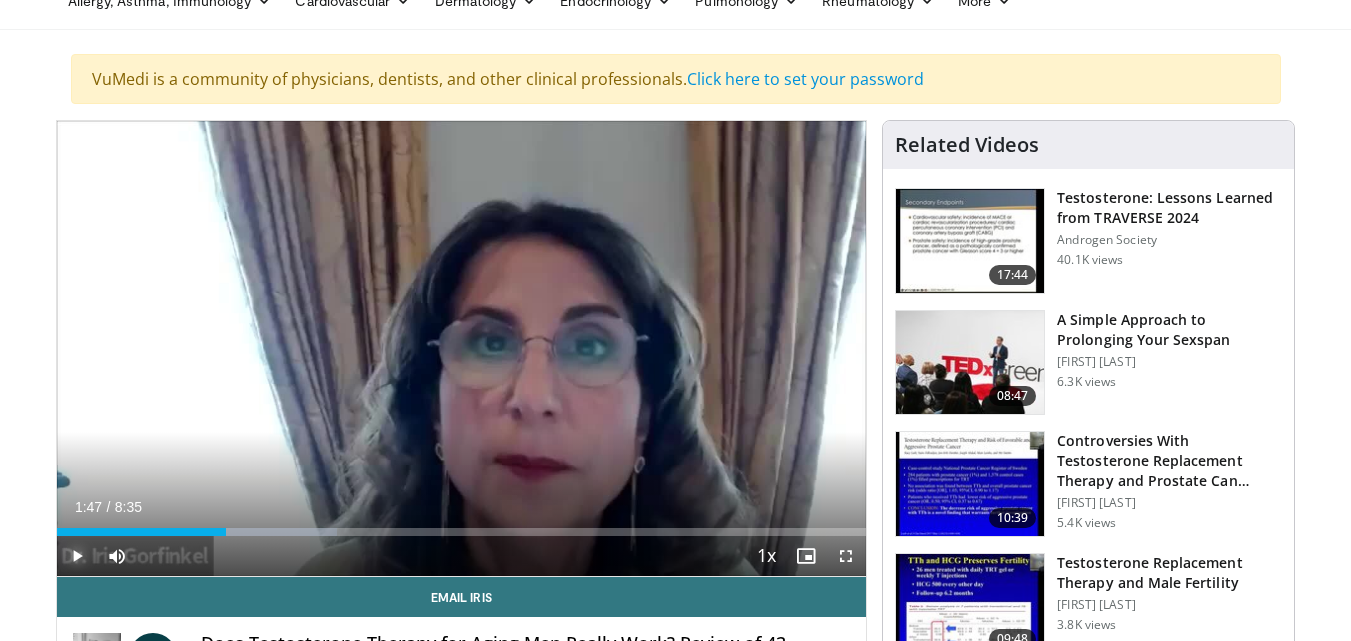 click at bounding box center (77, 556) 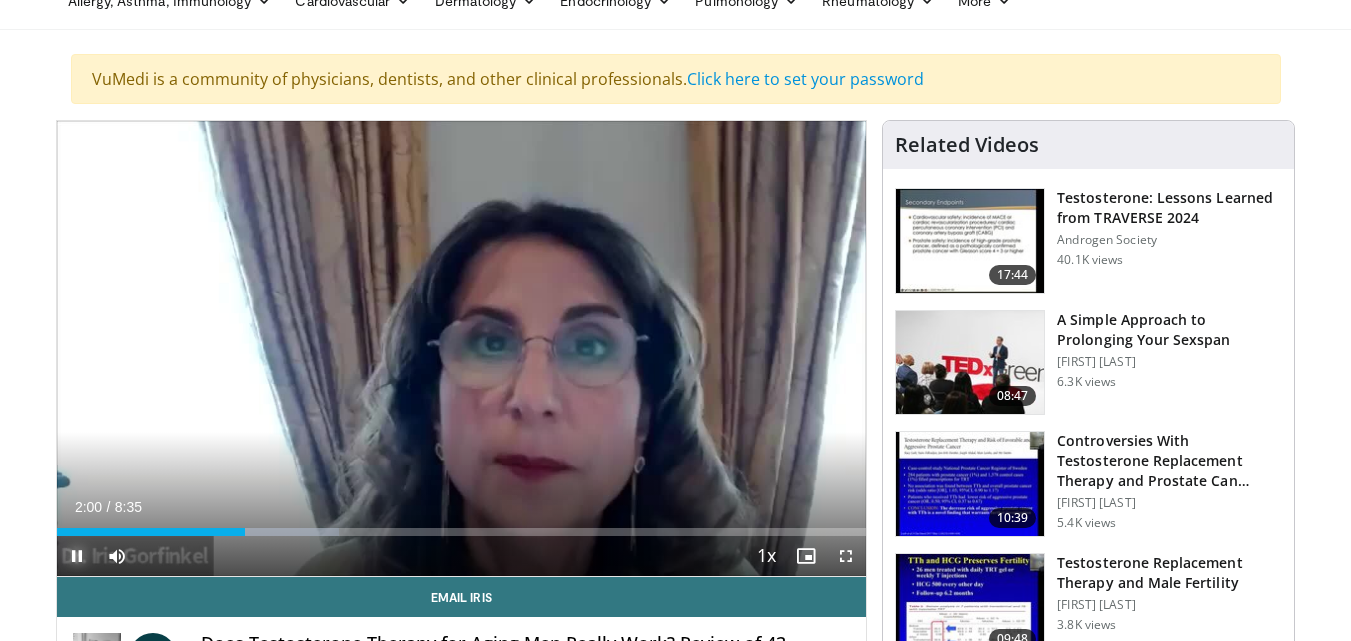 click at bounding box center (77, 556) 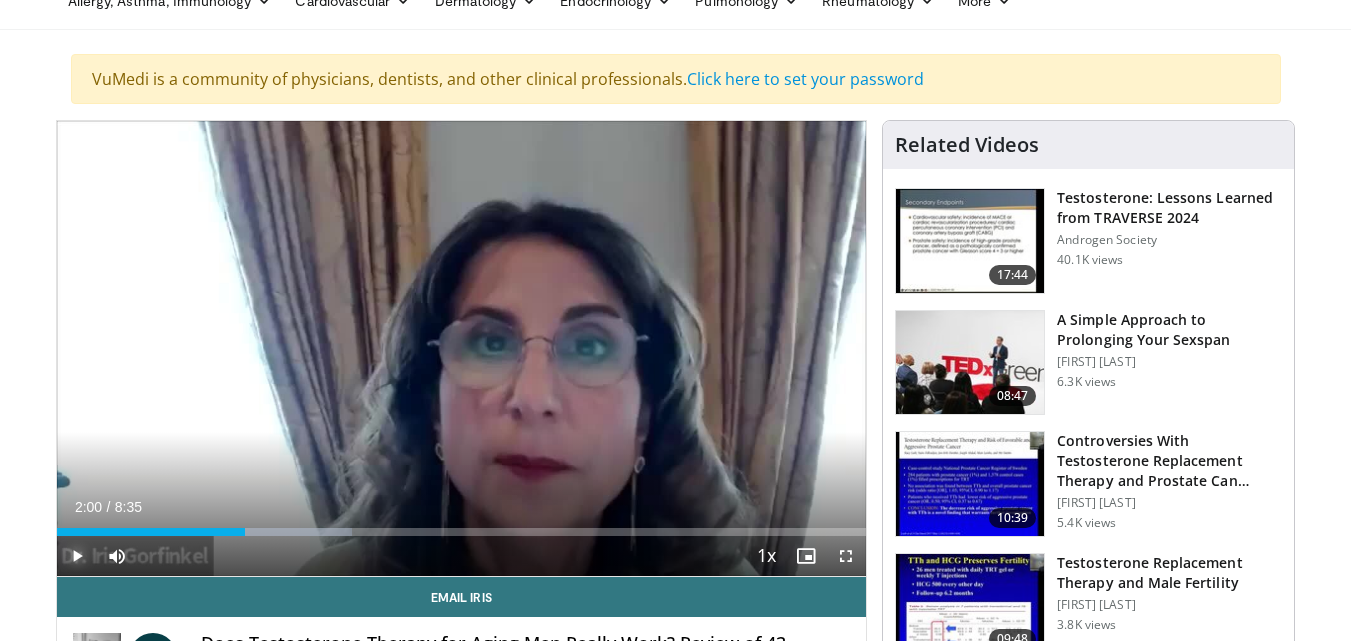click at bounding box center (77, 556) 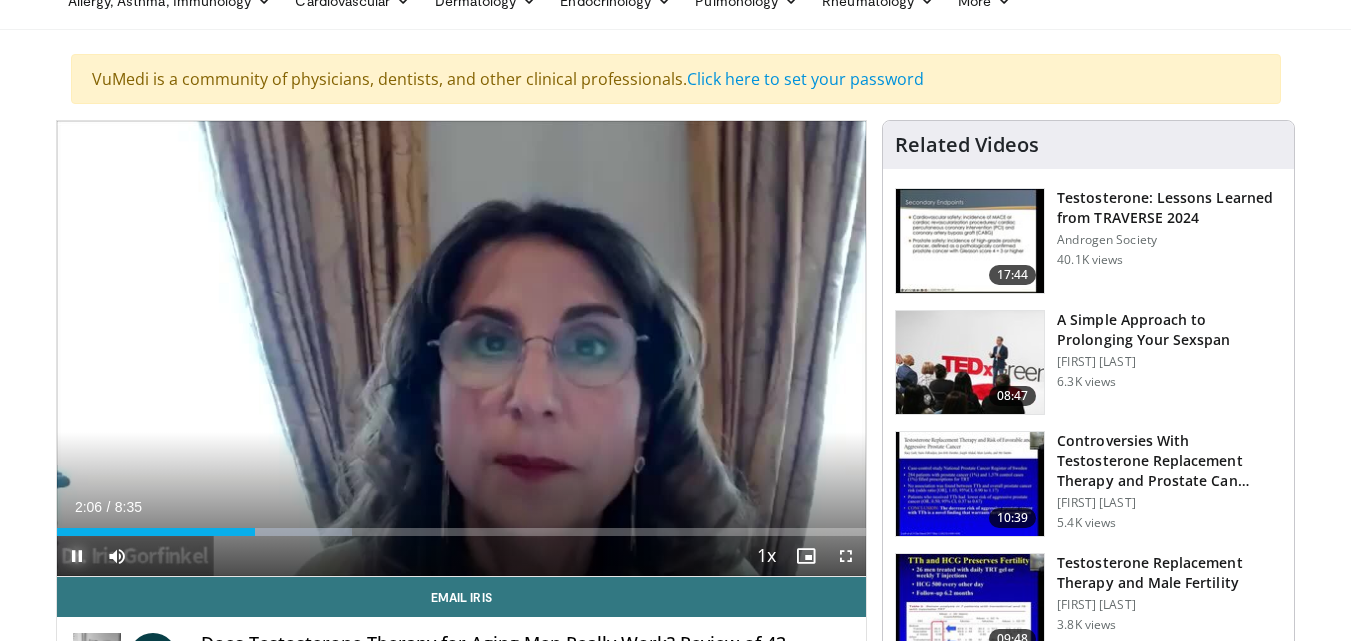 click at bounding box center [77, 556] 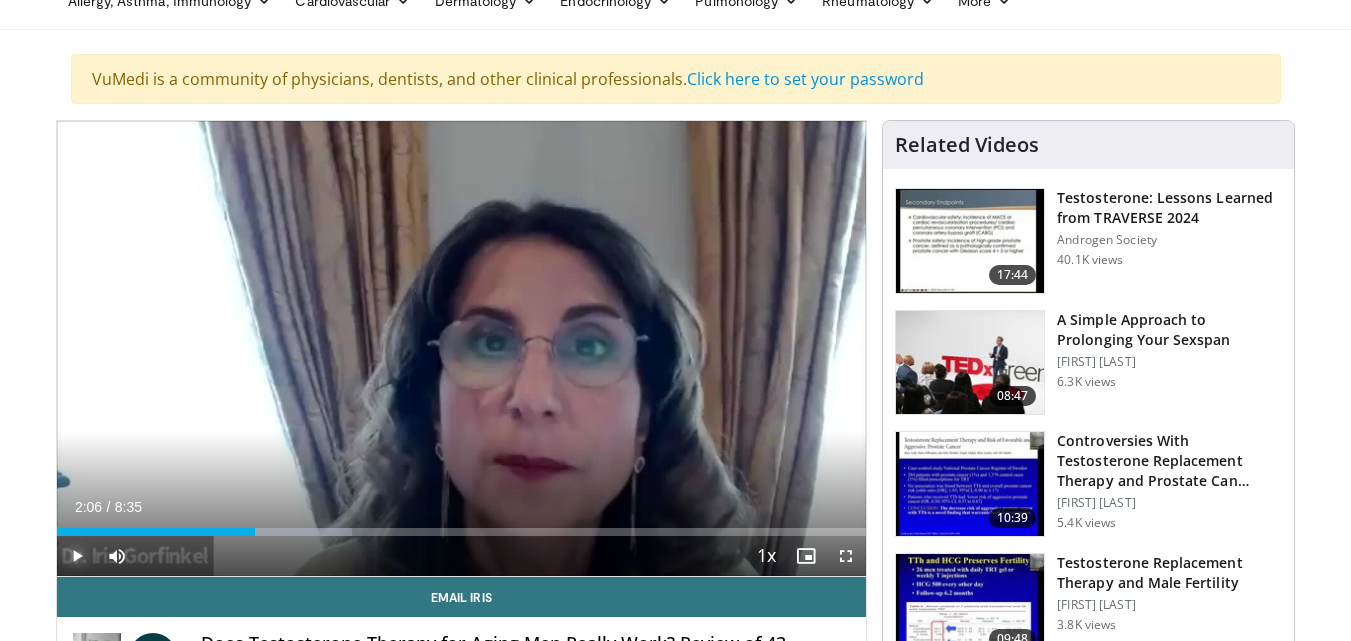 click at bounding box center [77, 556] 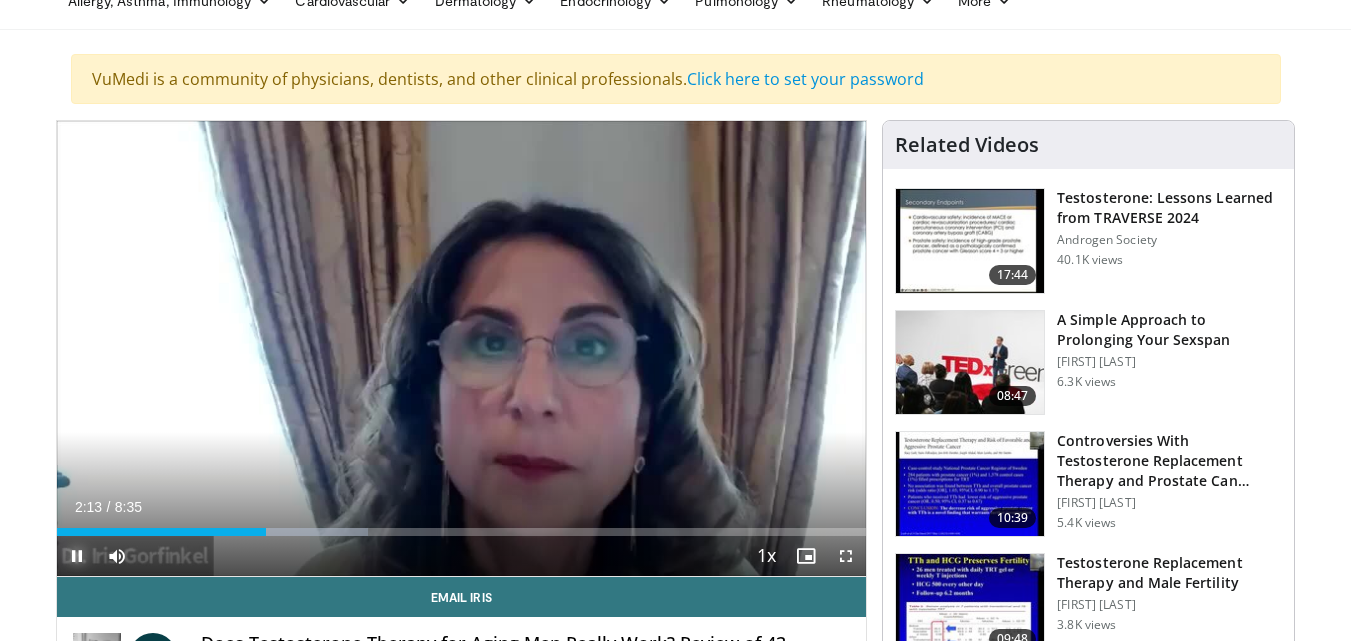 click at bounding box center [77, 556] 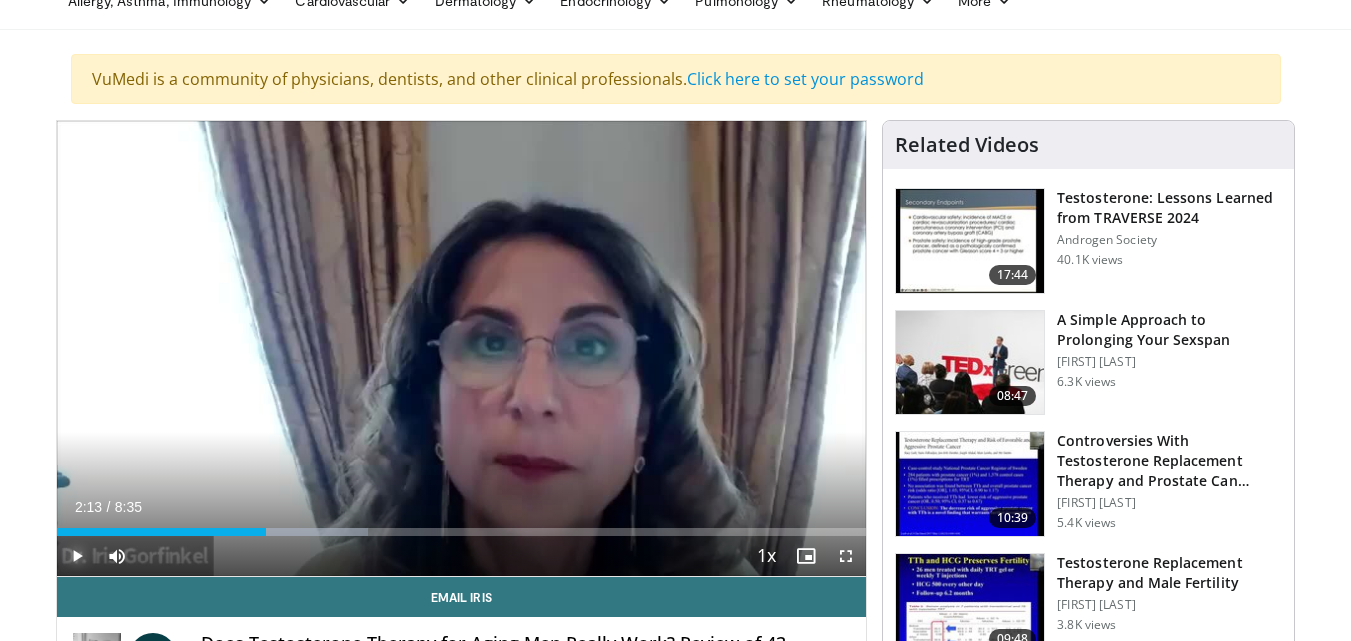 click at bounding box center (77, 556) 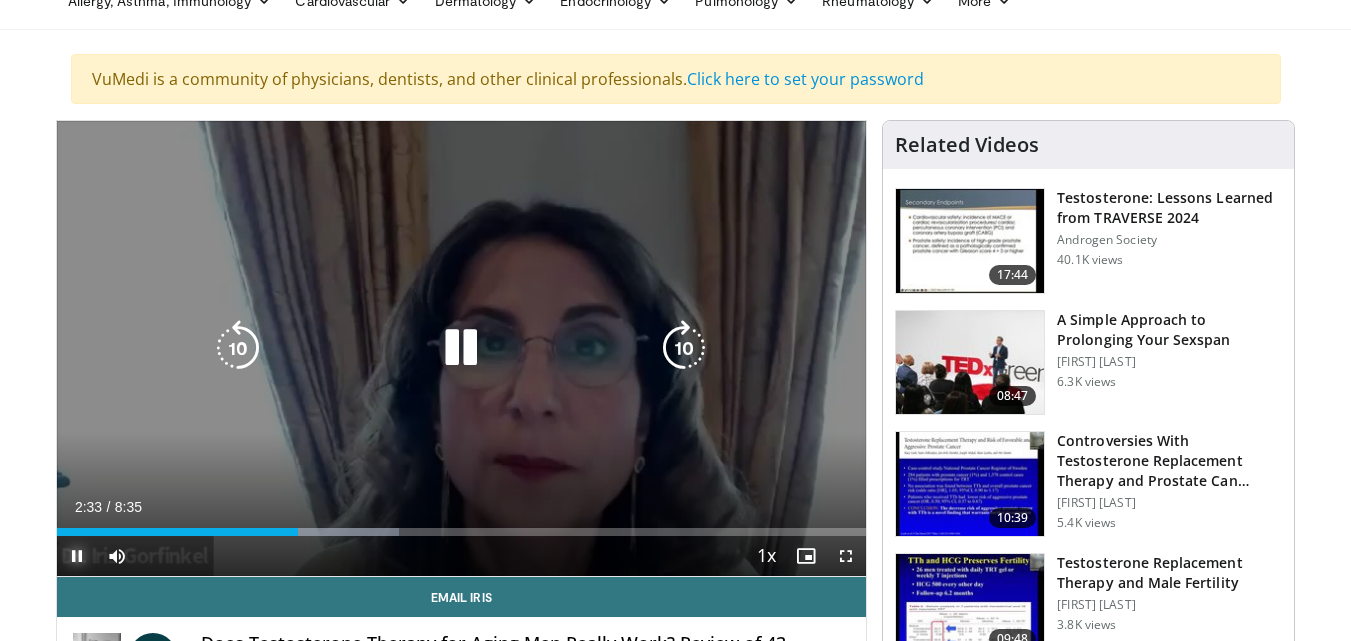 click on "**********" at bounding box center [462, 349] 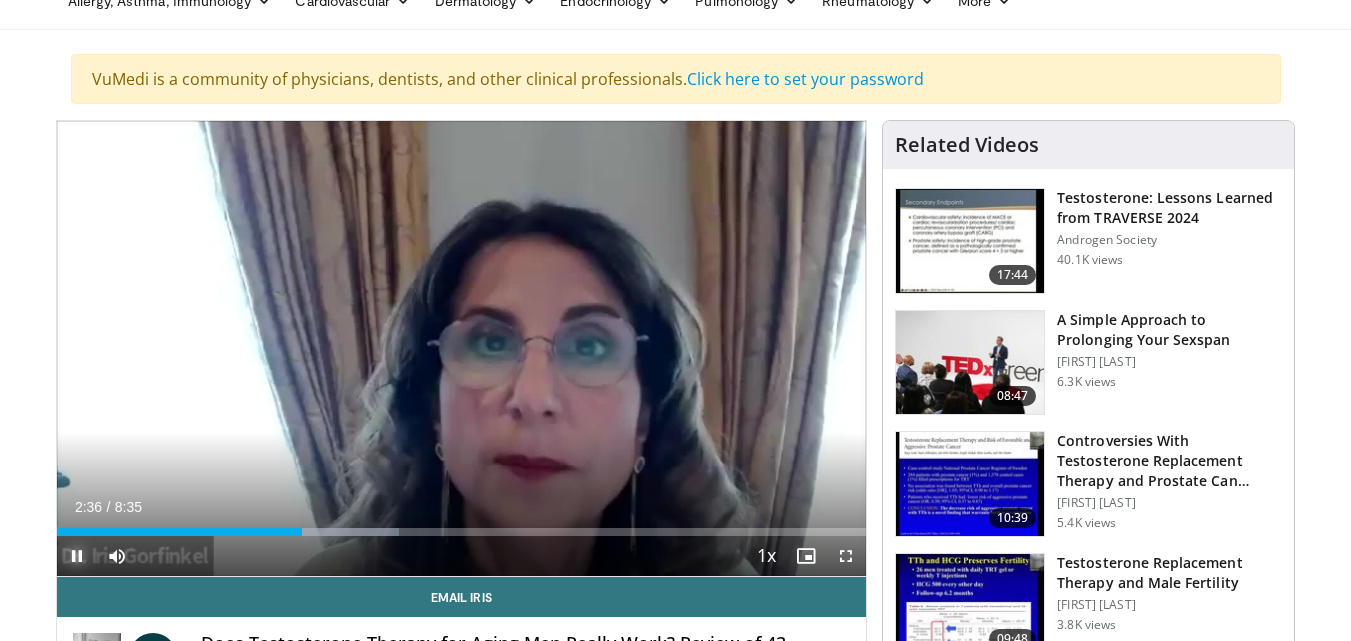 click at bounding box center [77, 556] 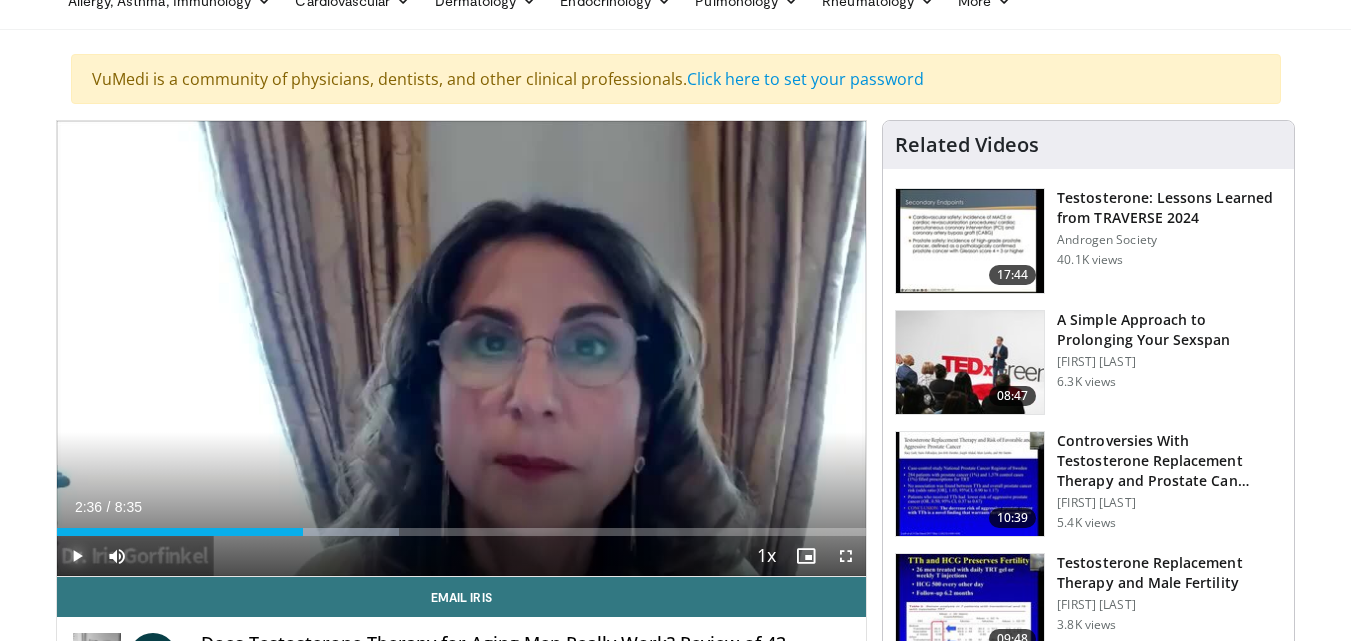 click at bounding box center (77, 556) 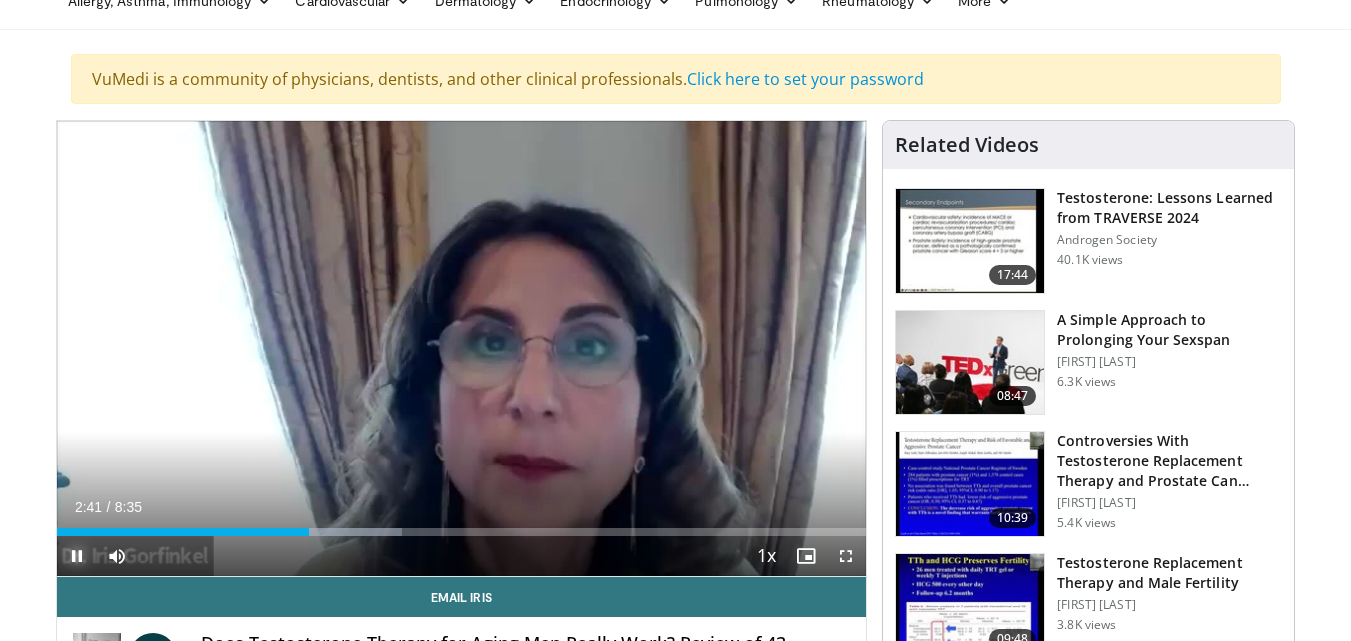 click at bounding box center (77, 556) 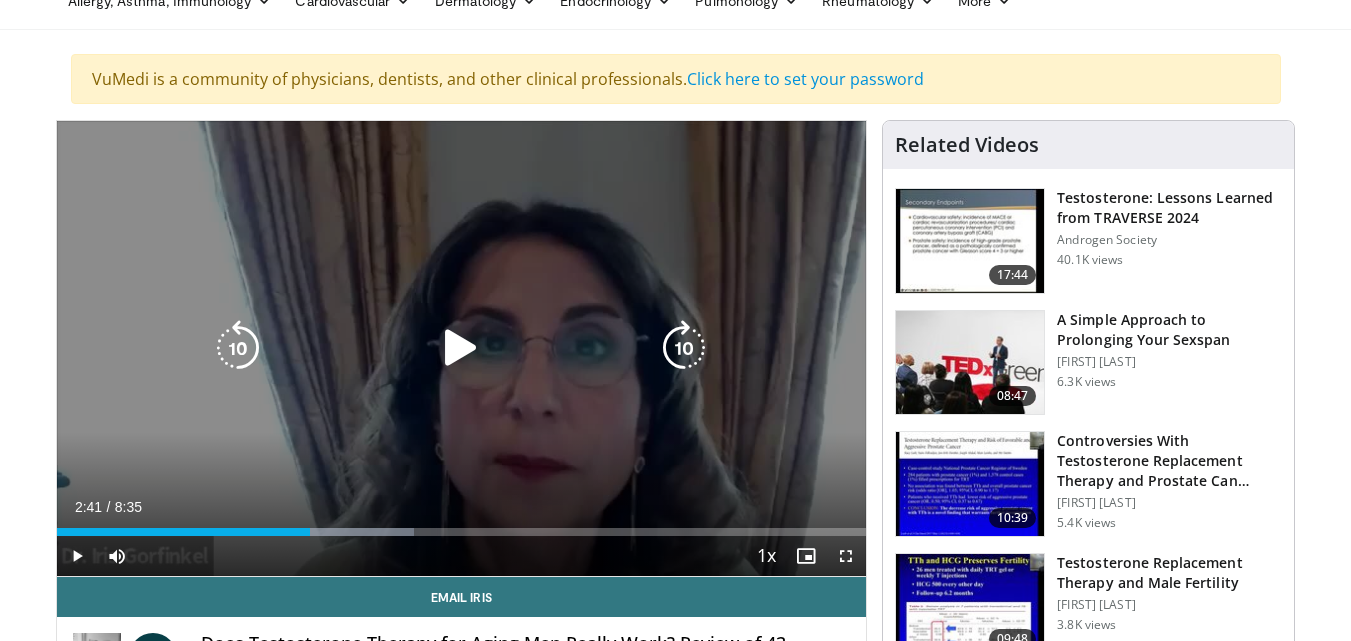 click at bounding box center [238, 348] 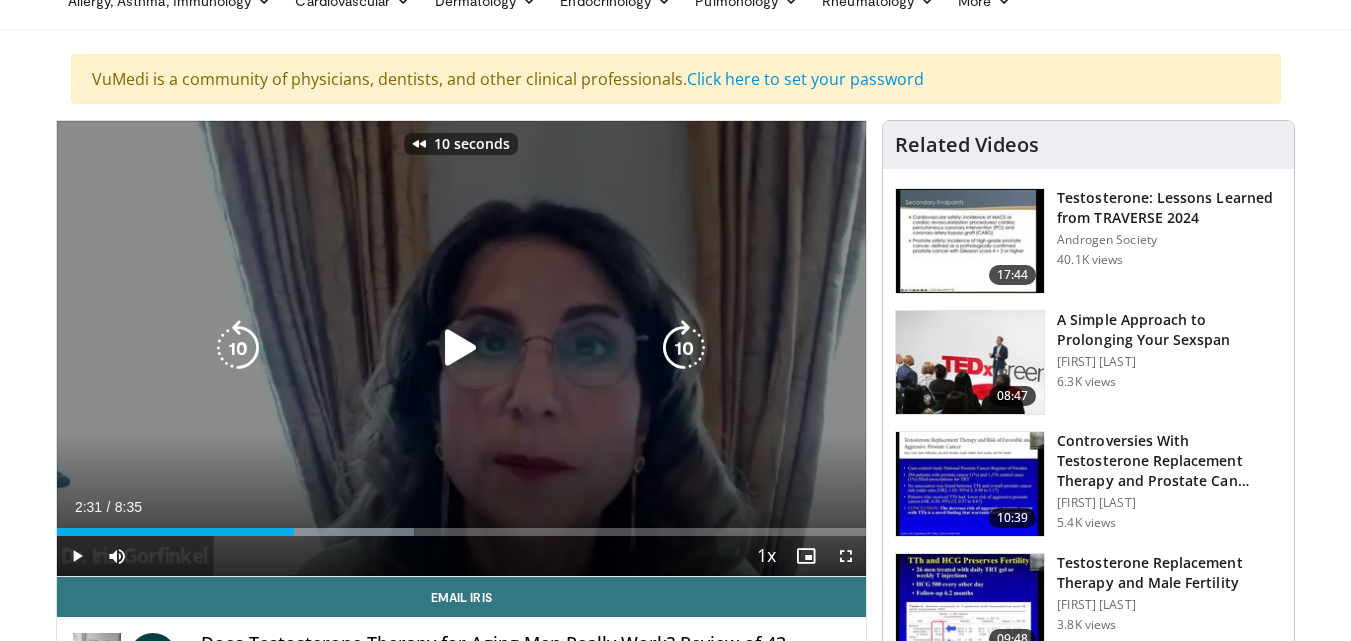 click at bounding box center [461, 348] 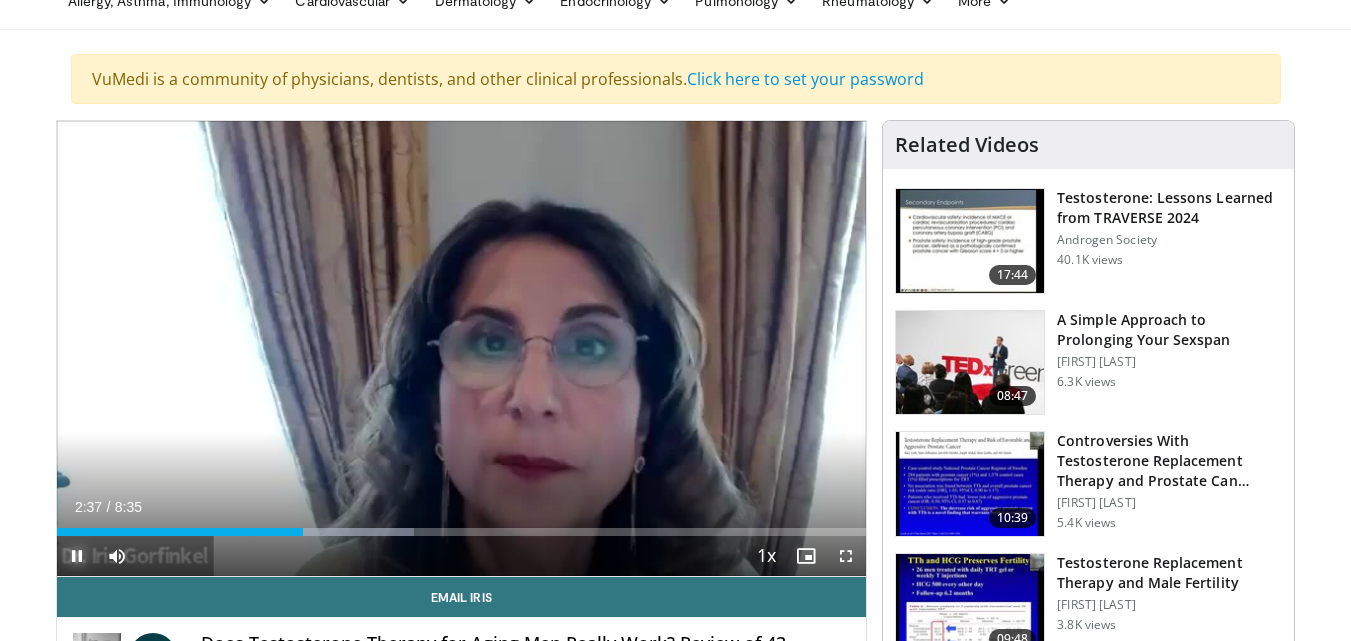 click at bounding box center [77, 556] 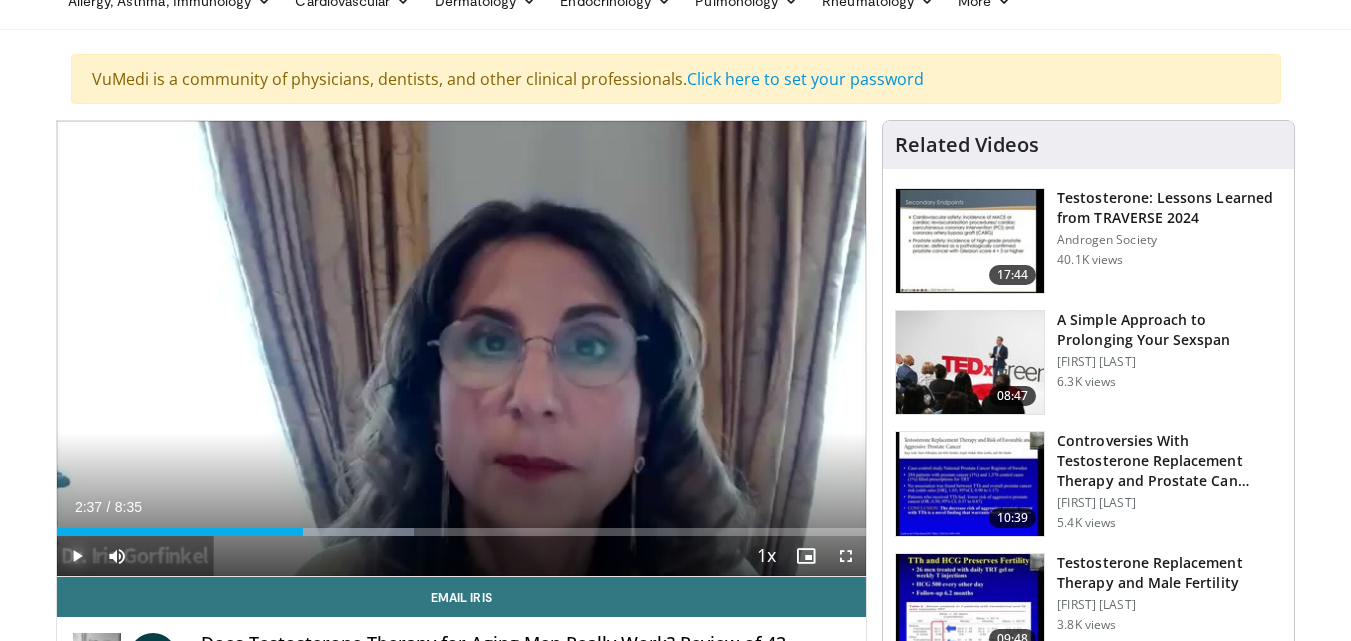 click at bounding box center (77, 556) 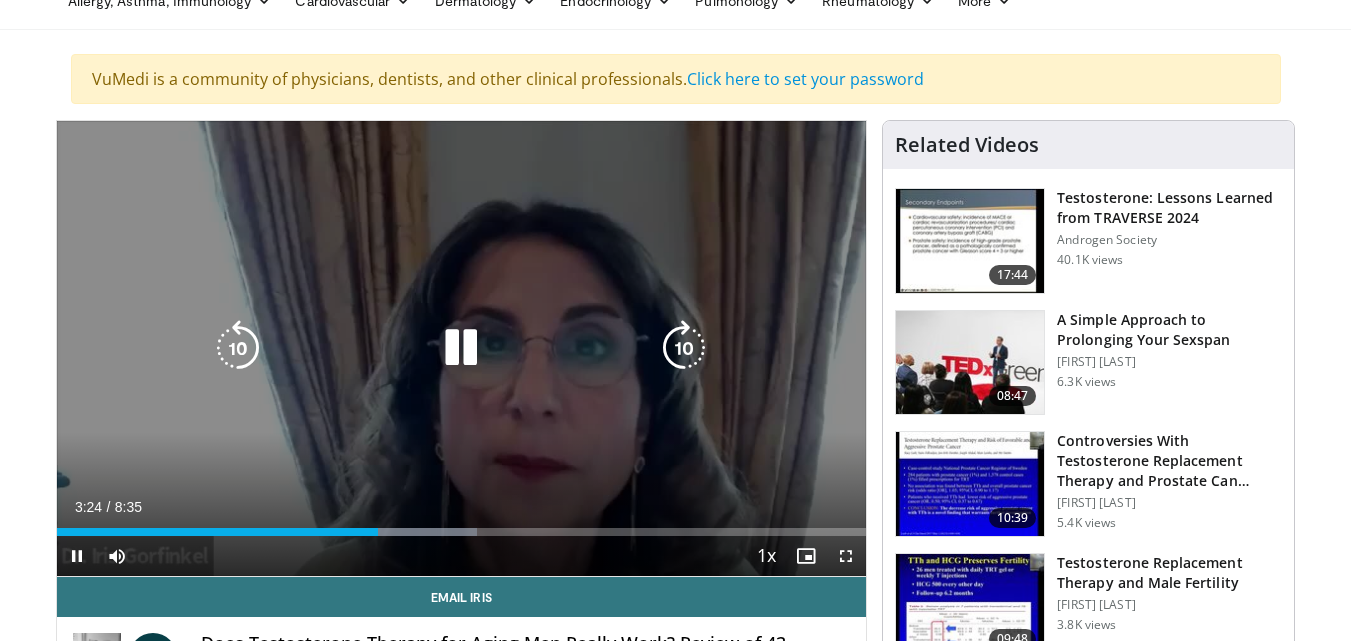 click at bounding box center (461, 348) 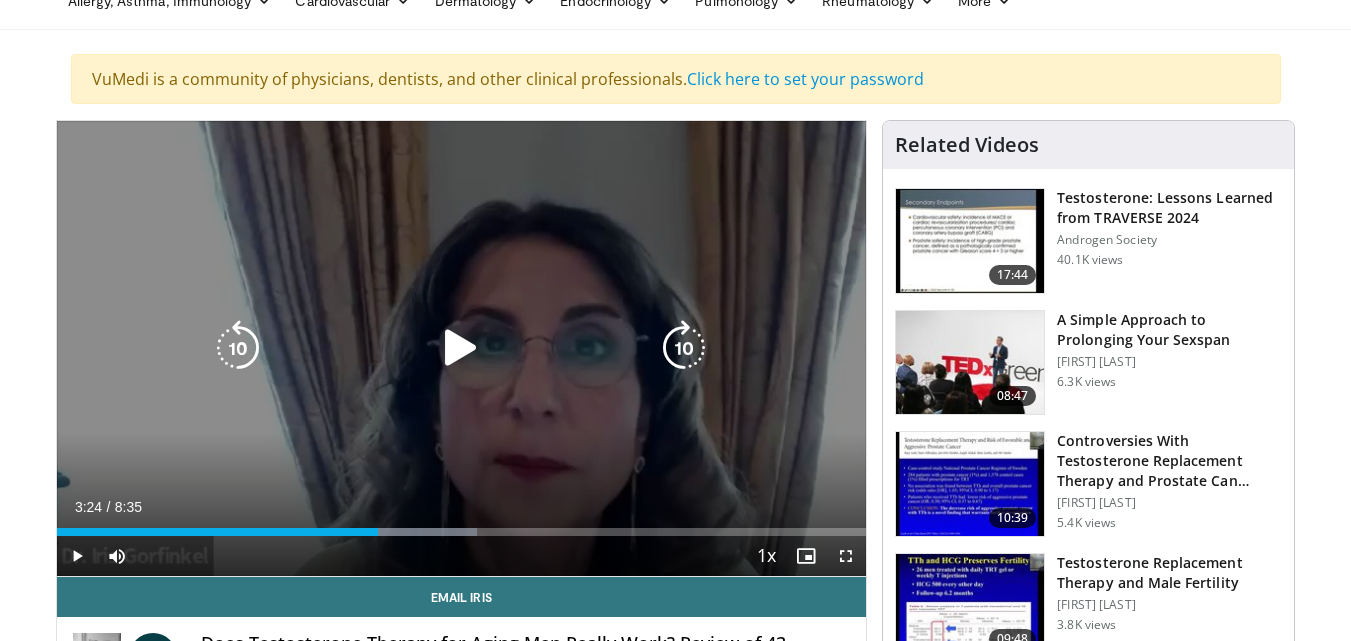 click at bounding box center [238, 348] 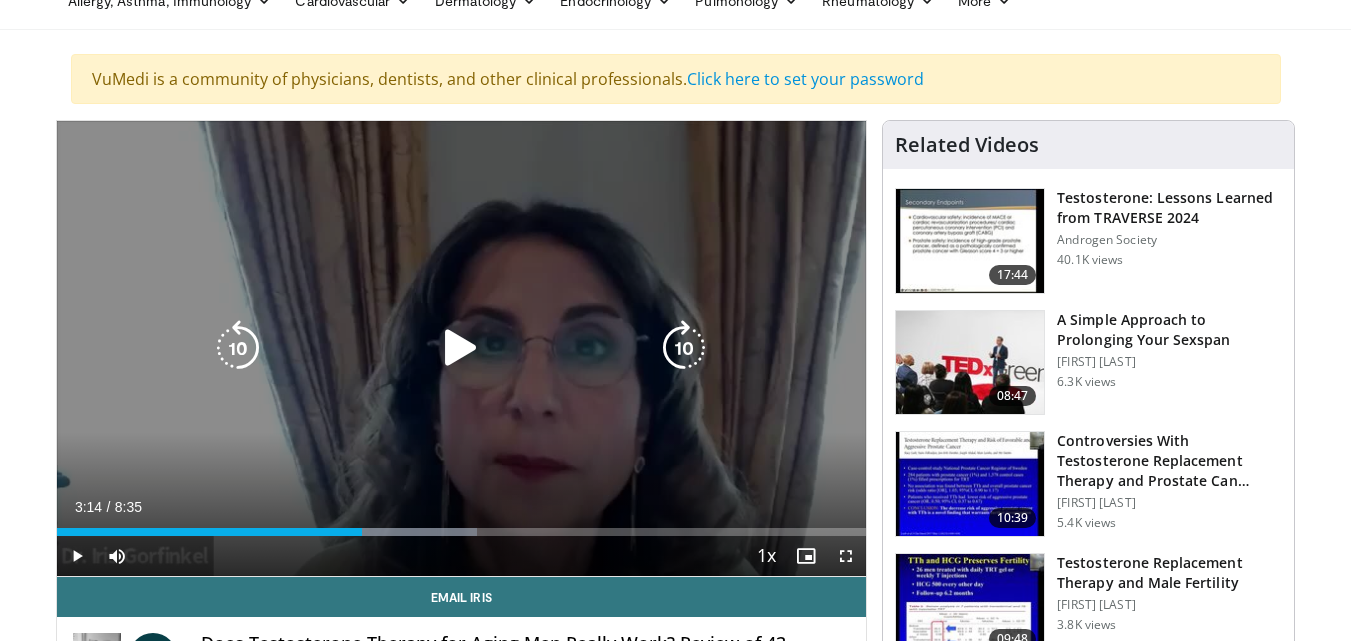 click at bounding box center (461, 348) 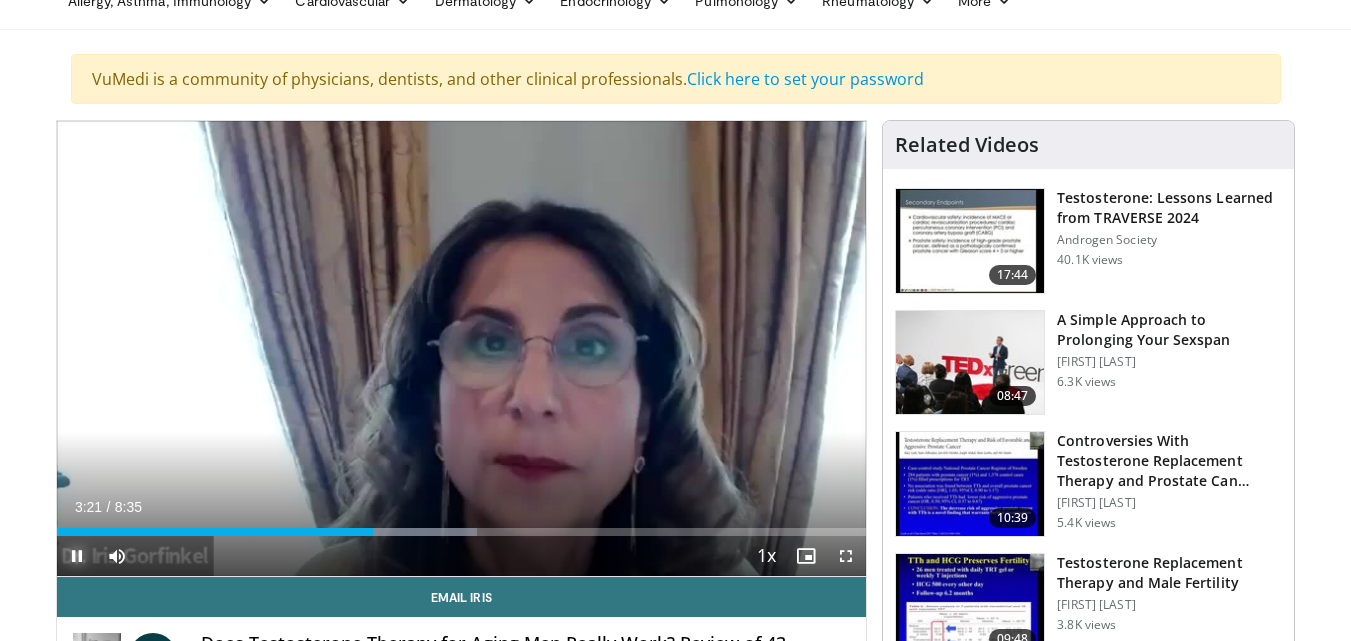 click at bounding box center [77, 556] 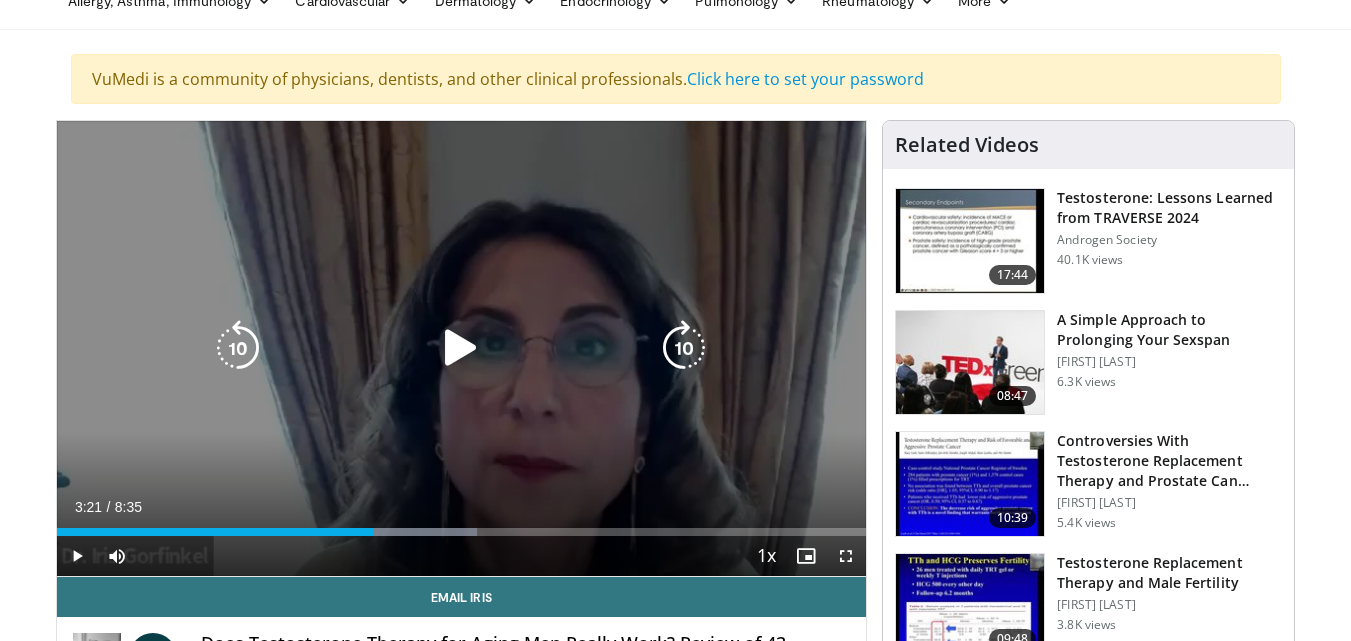 click at bounding box center [461, 348] 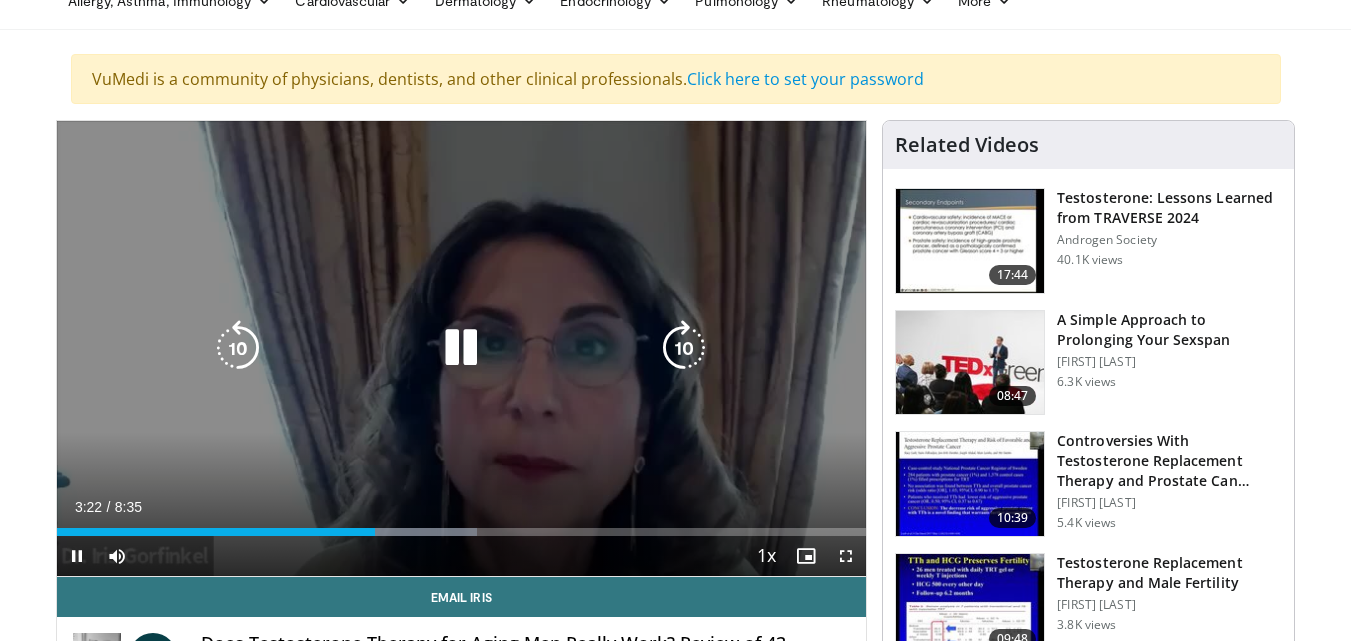 click at bounding box center [238, 348] 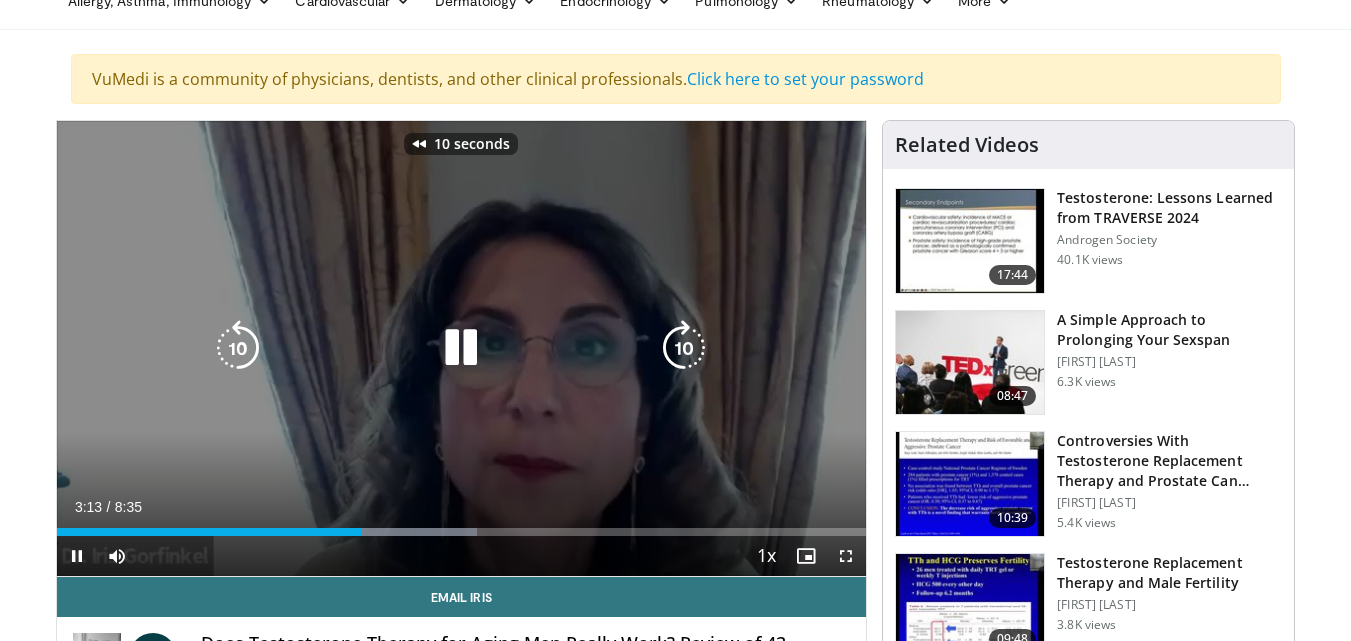 click at bounding box center [238, 348] 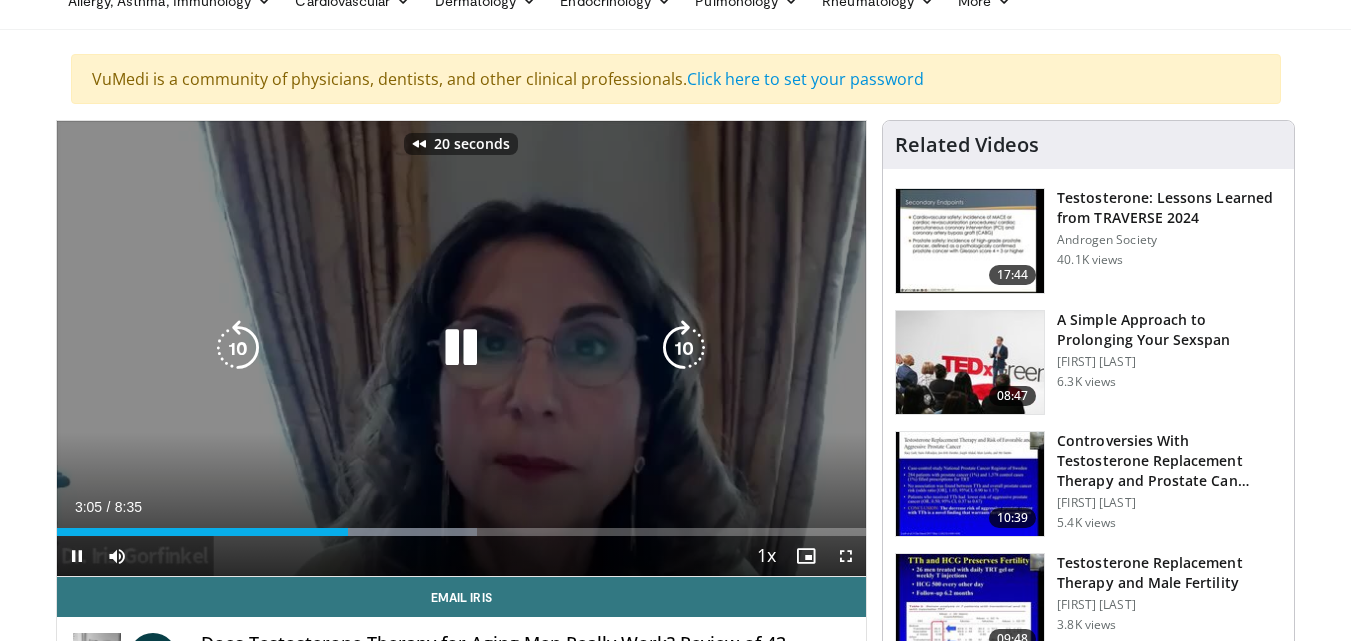 click at bounding box center (238, 348) 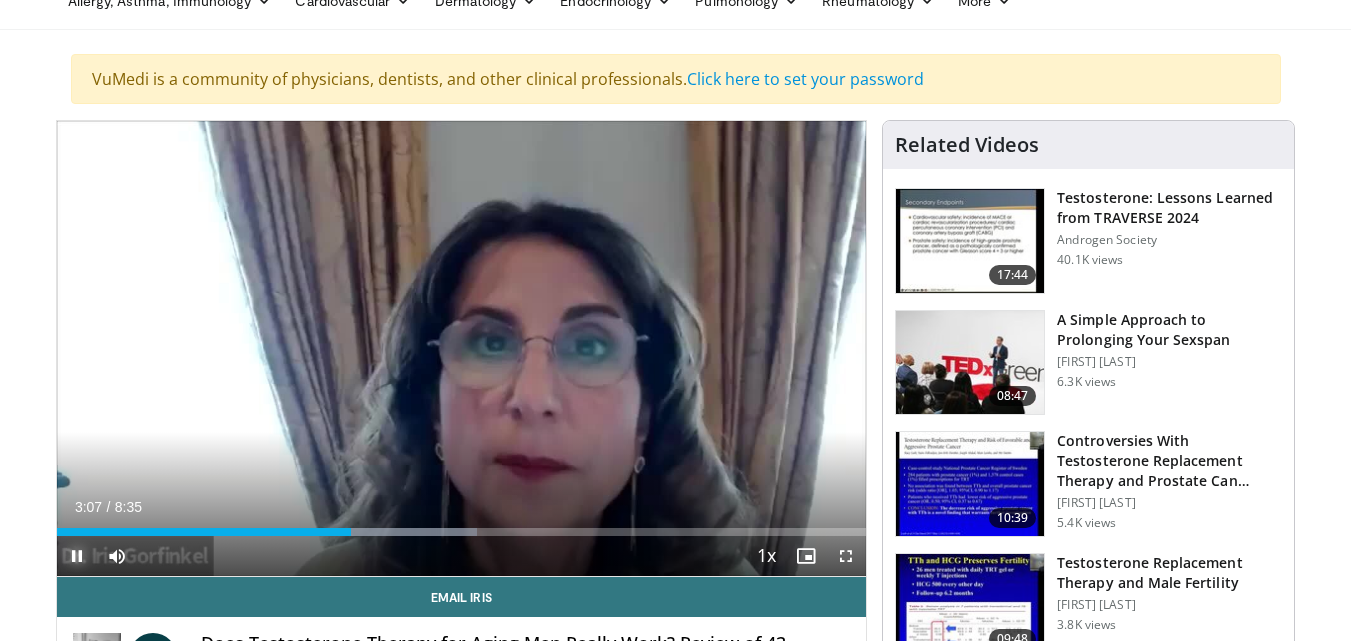 click at bounding box center [77, 556] 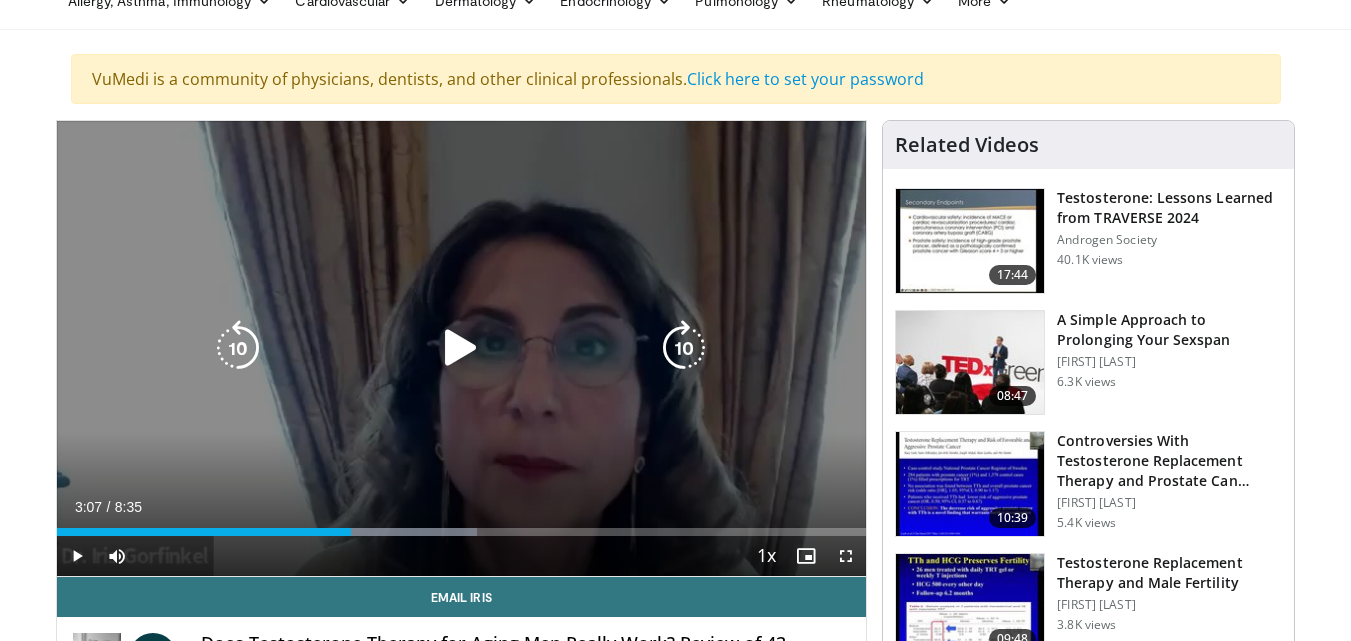click at bounding box center [461, 348] 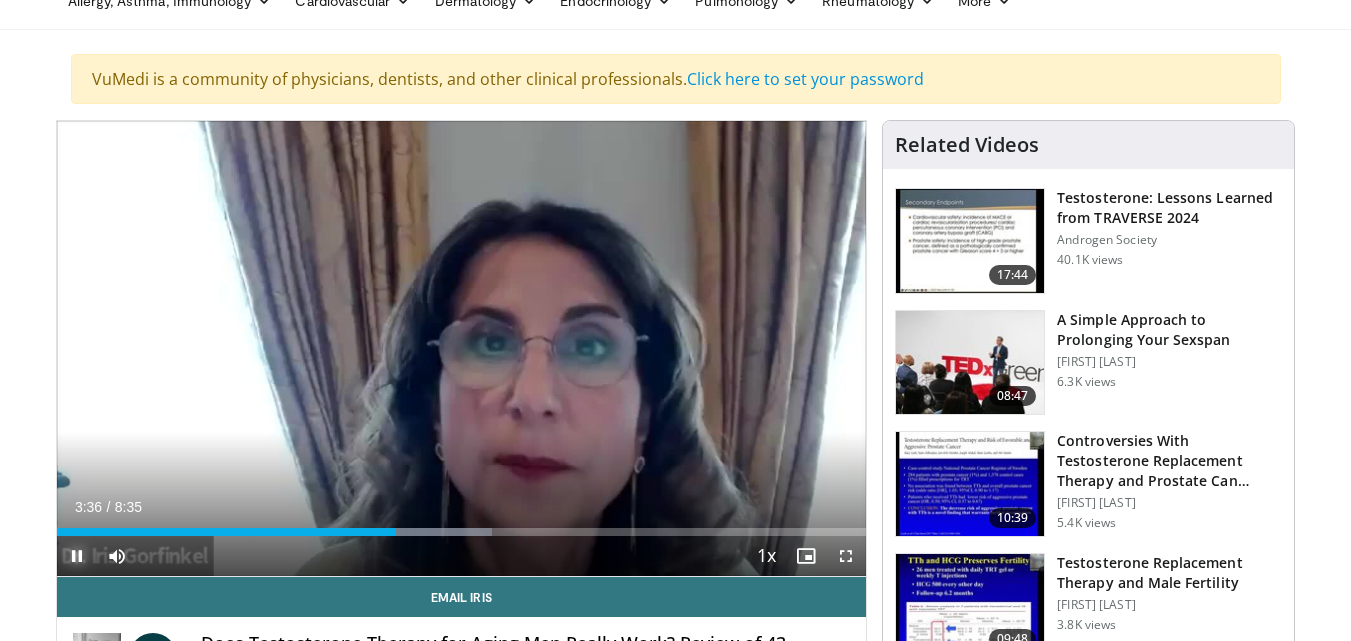 click at bounding box center (77, 556) 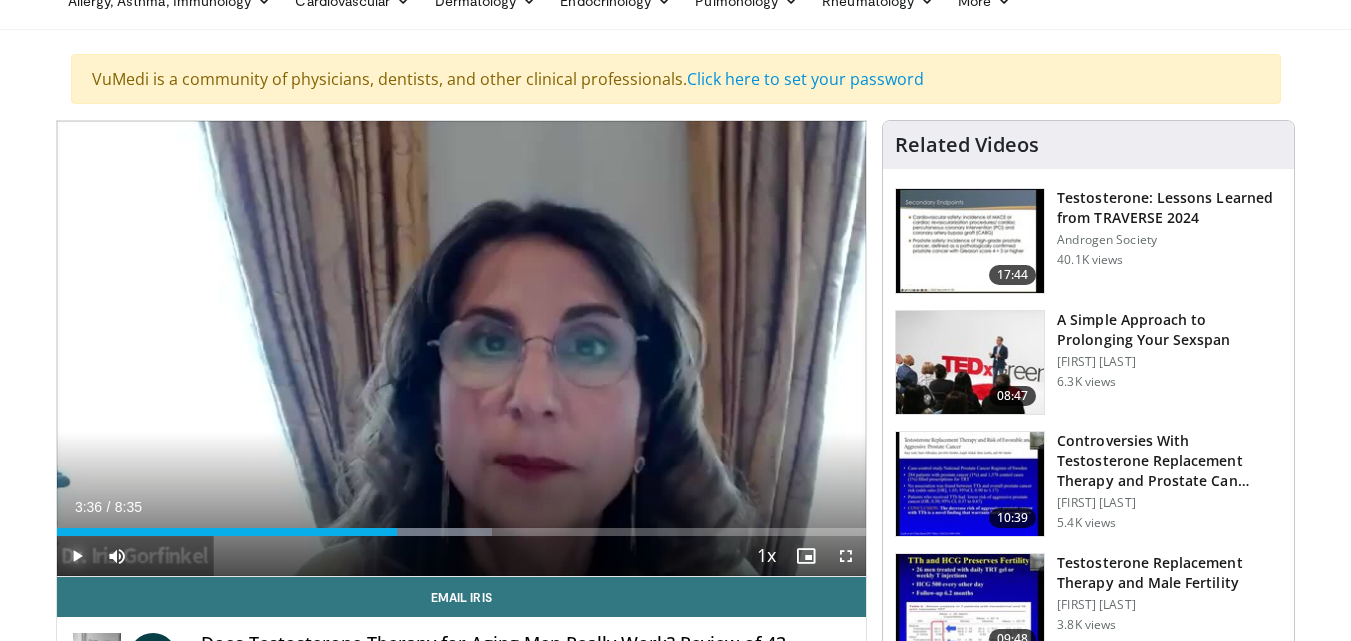 click at bounding box center [77, 556] 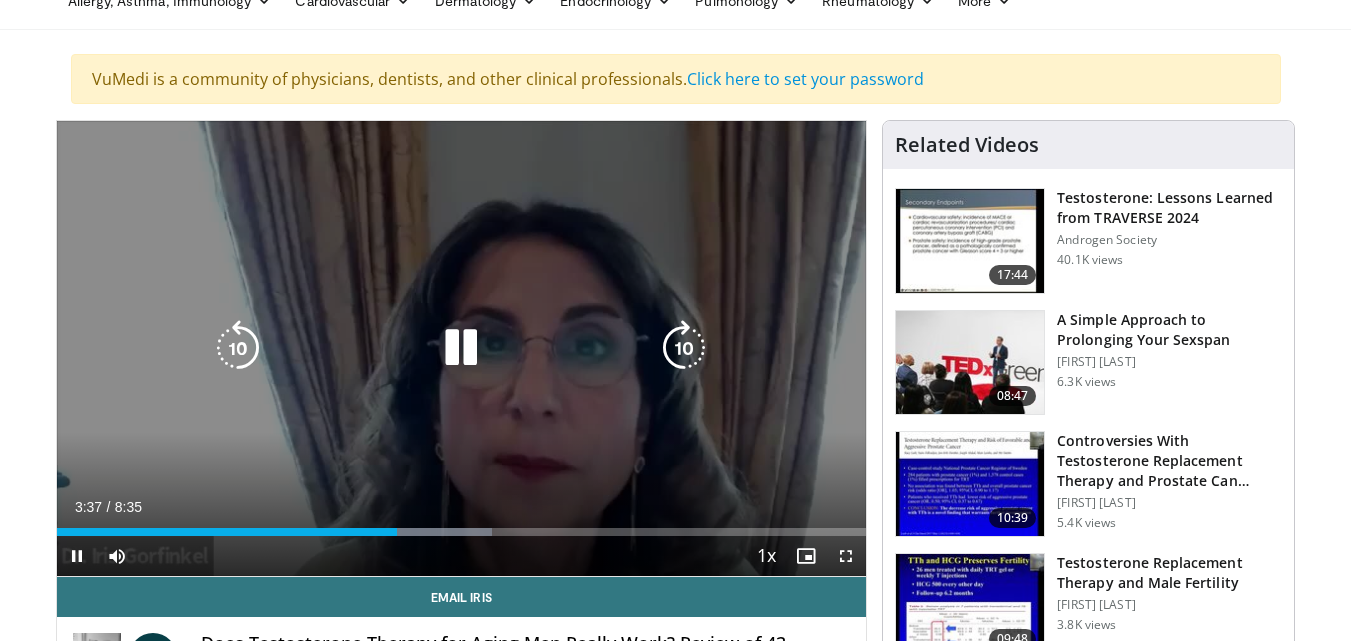 click at bounding box center [238, 348] 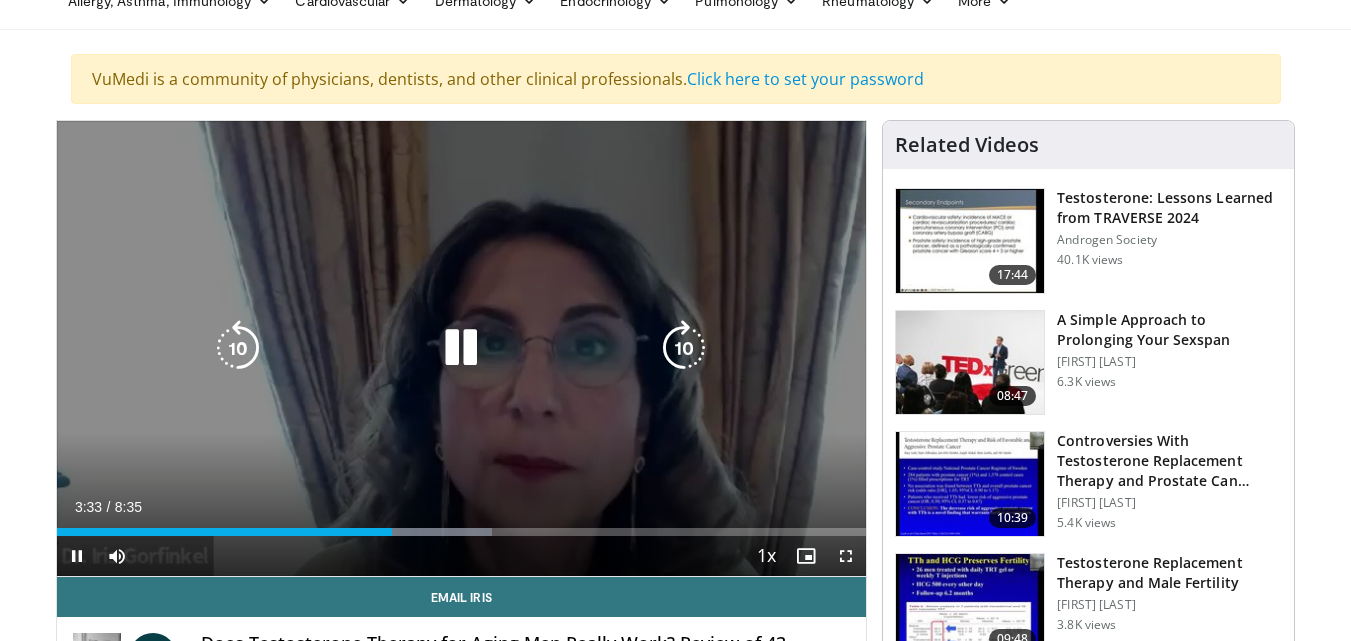 click on "10 seconds
Tap to unmute" at bounding box center (462, 348) 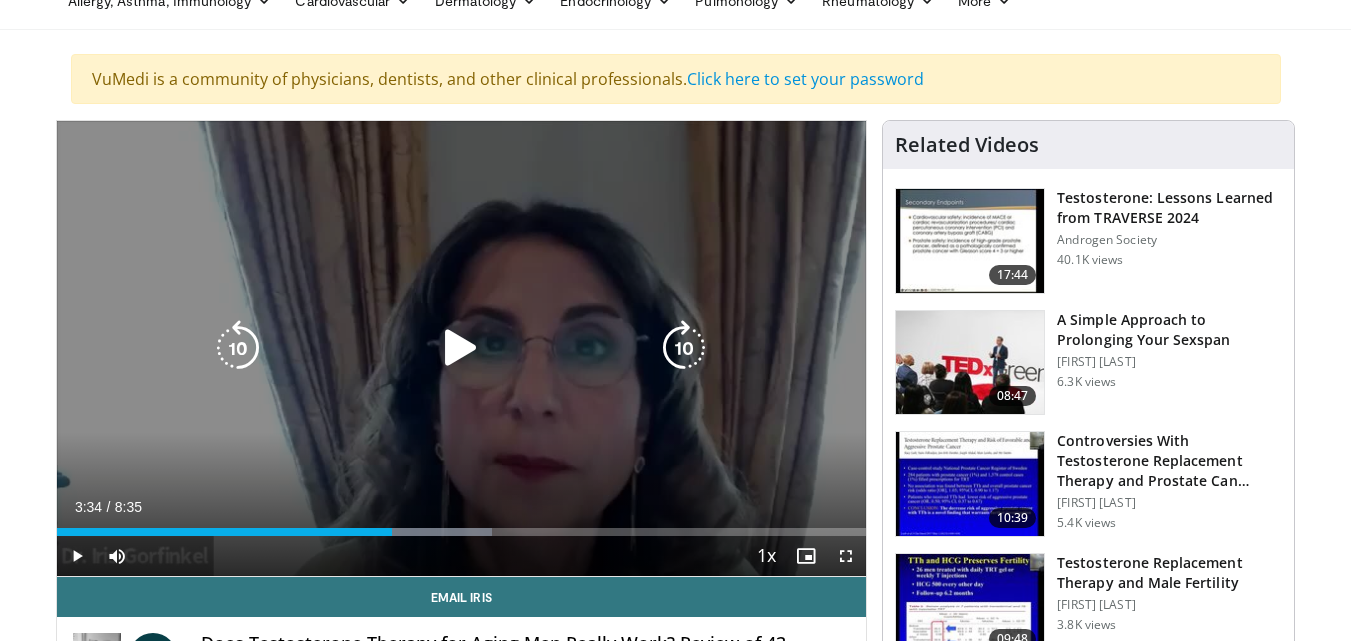 click at bounding box center [461, 348] 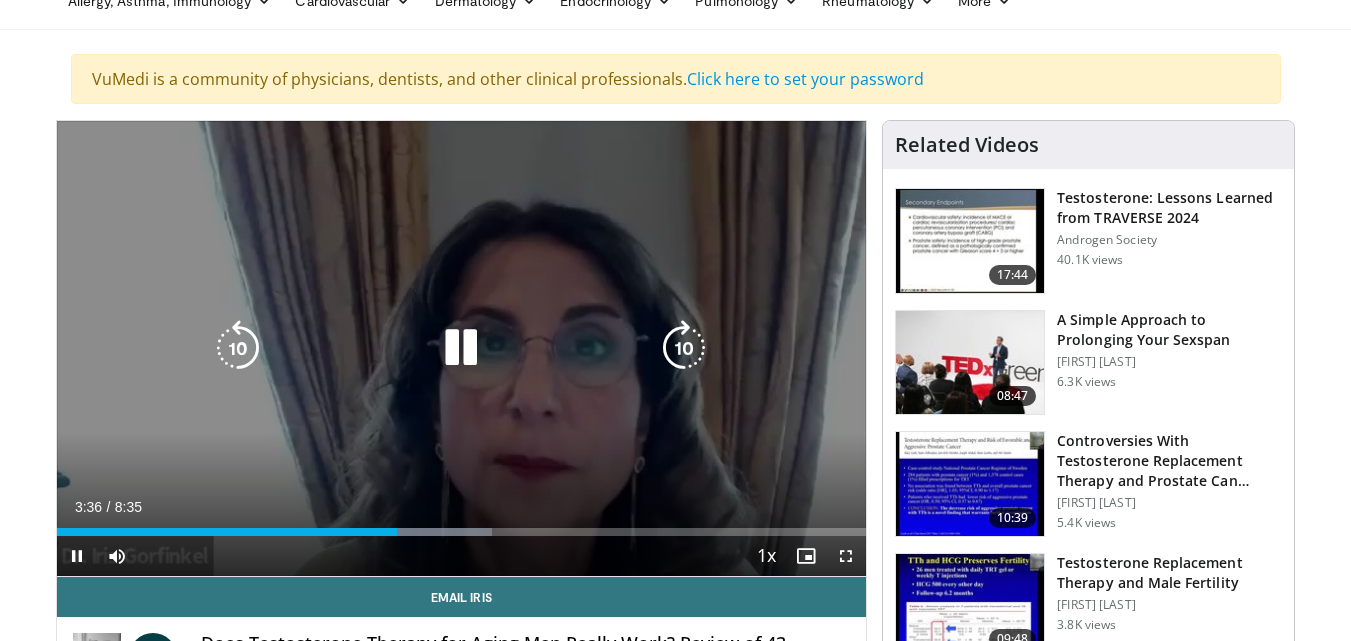 drag, startPoint x: 456, startPoint y: 357, endPoint x: 481, endPoint y: 298, distance: 64.07808 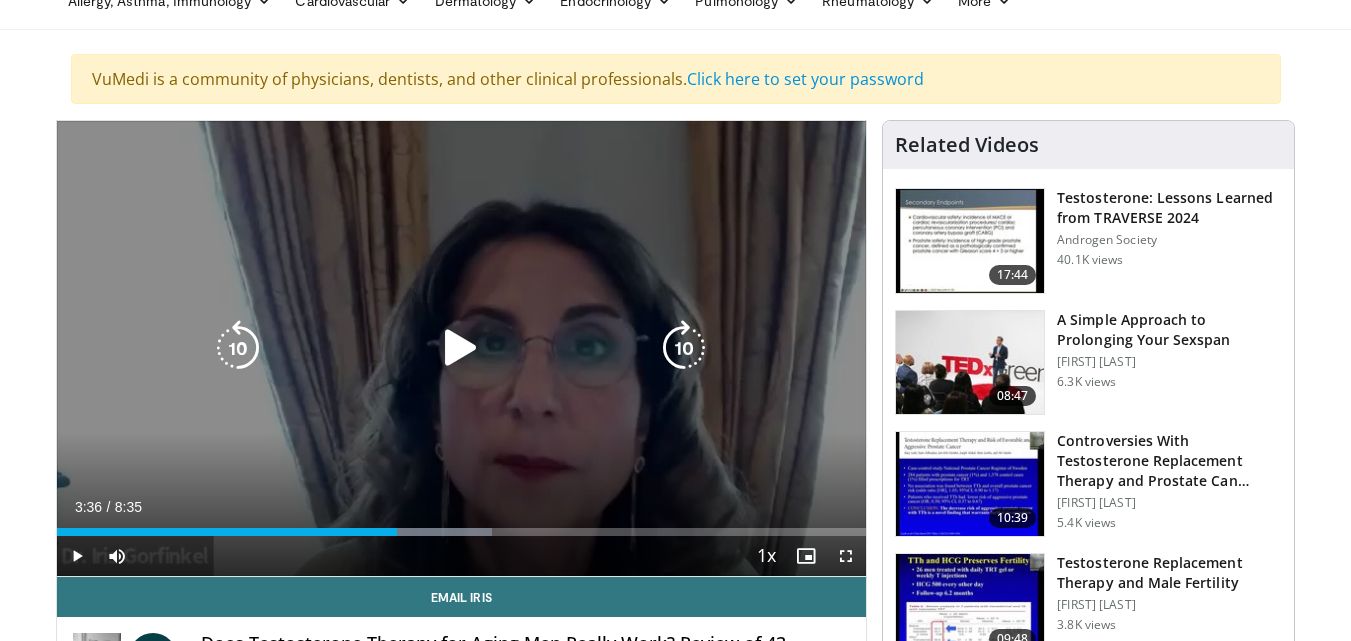 click at bounding box center (461, 348) 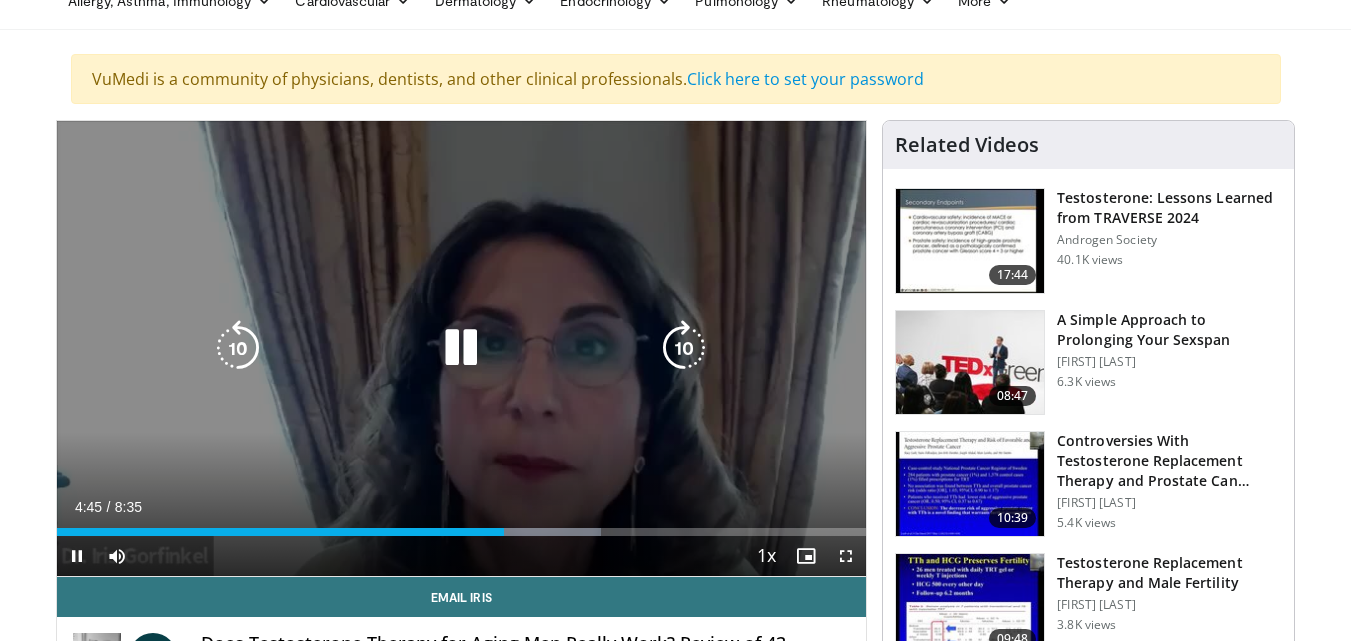 click at bounding box center [461, 348] 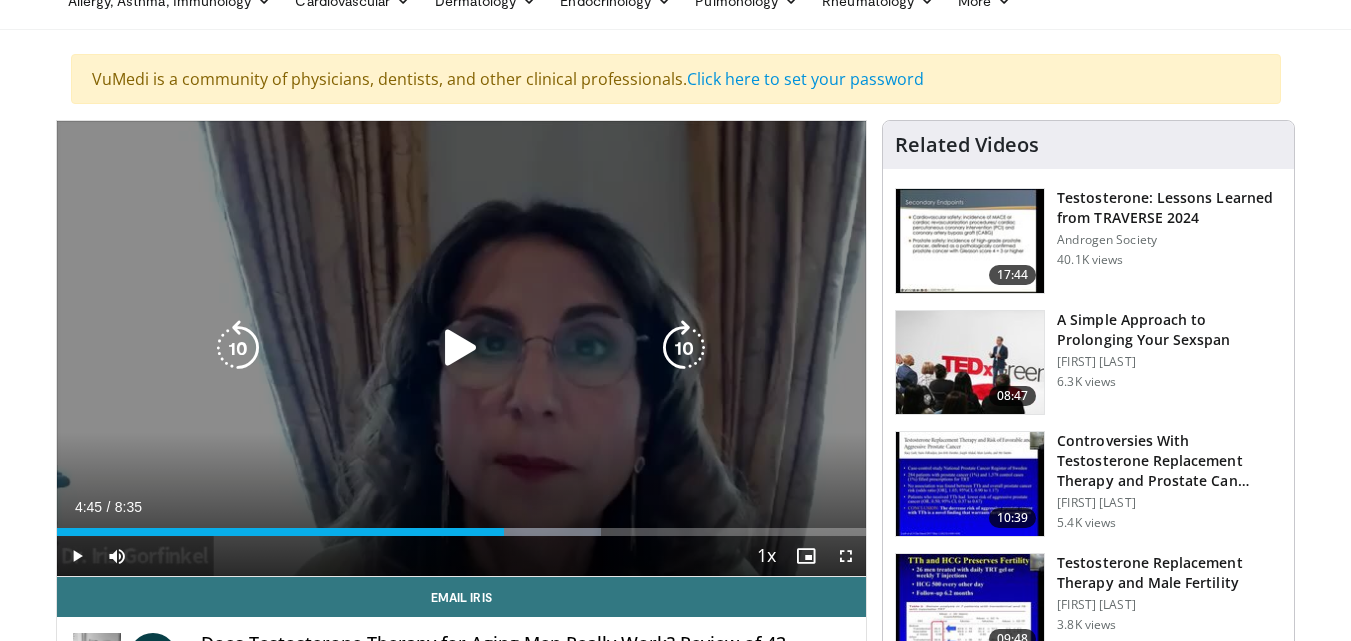 click at bounding box center (461, 348) 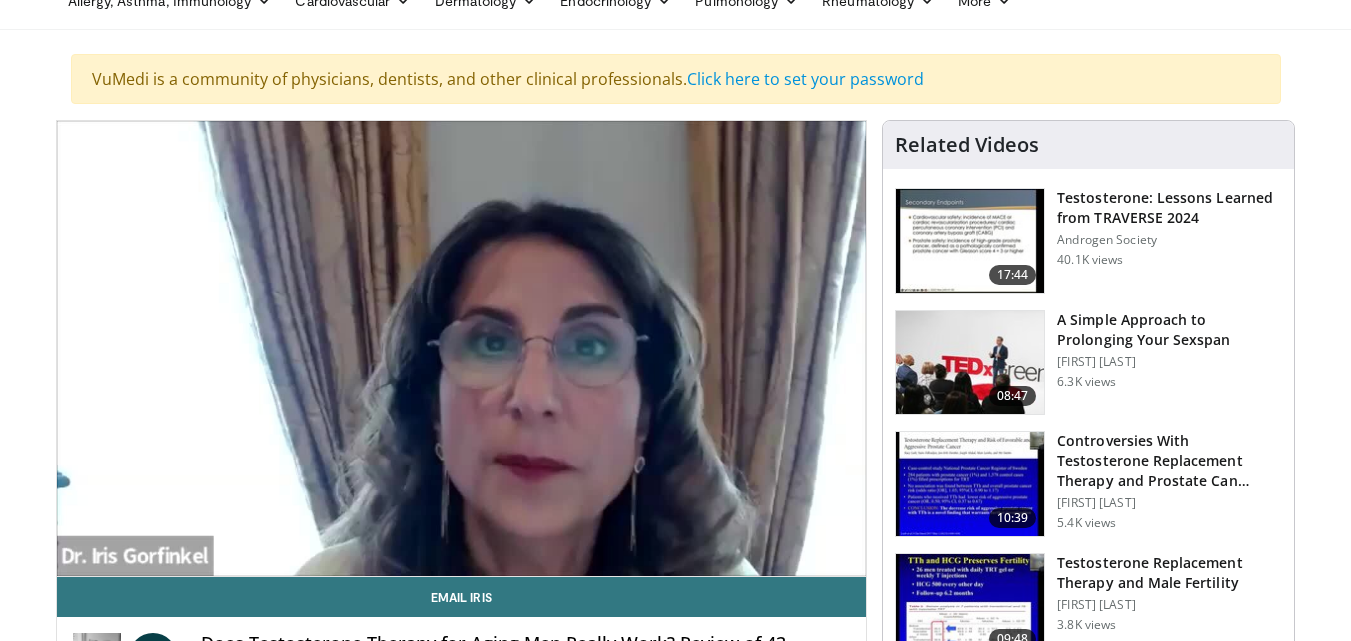 click on "10 seconds
Tap to unmute" at bounding box center (462, 348) 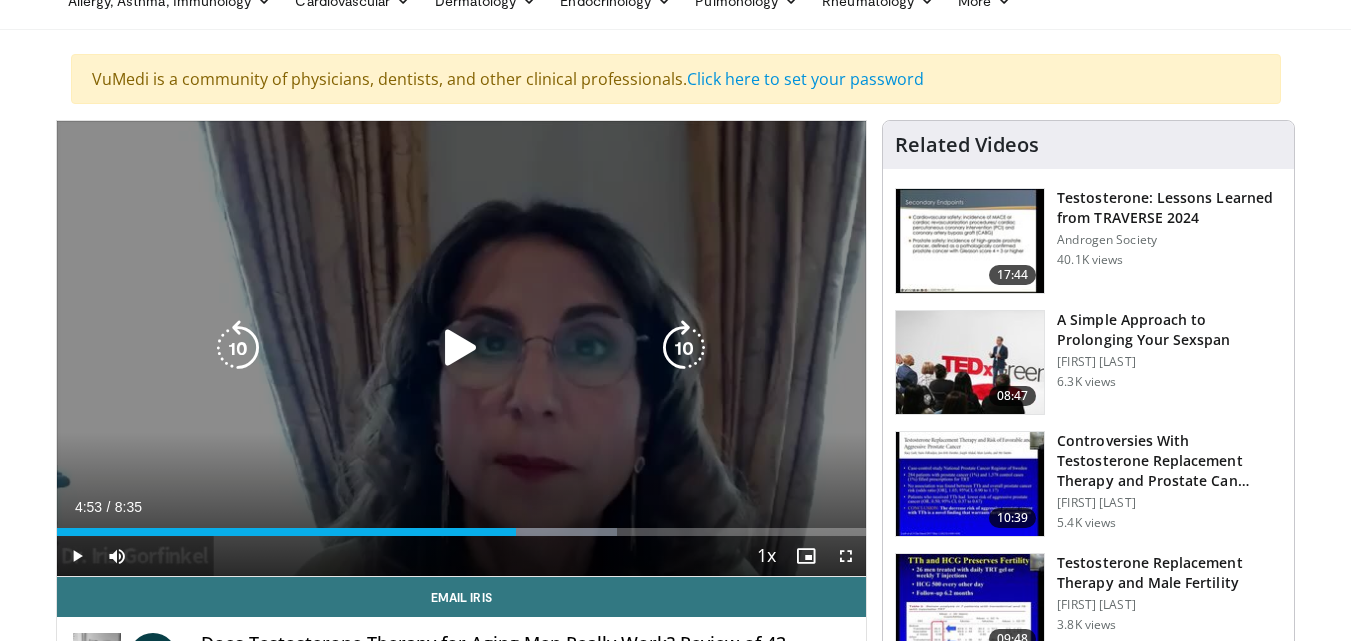 click at bounding box center (461, 348) 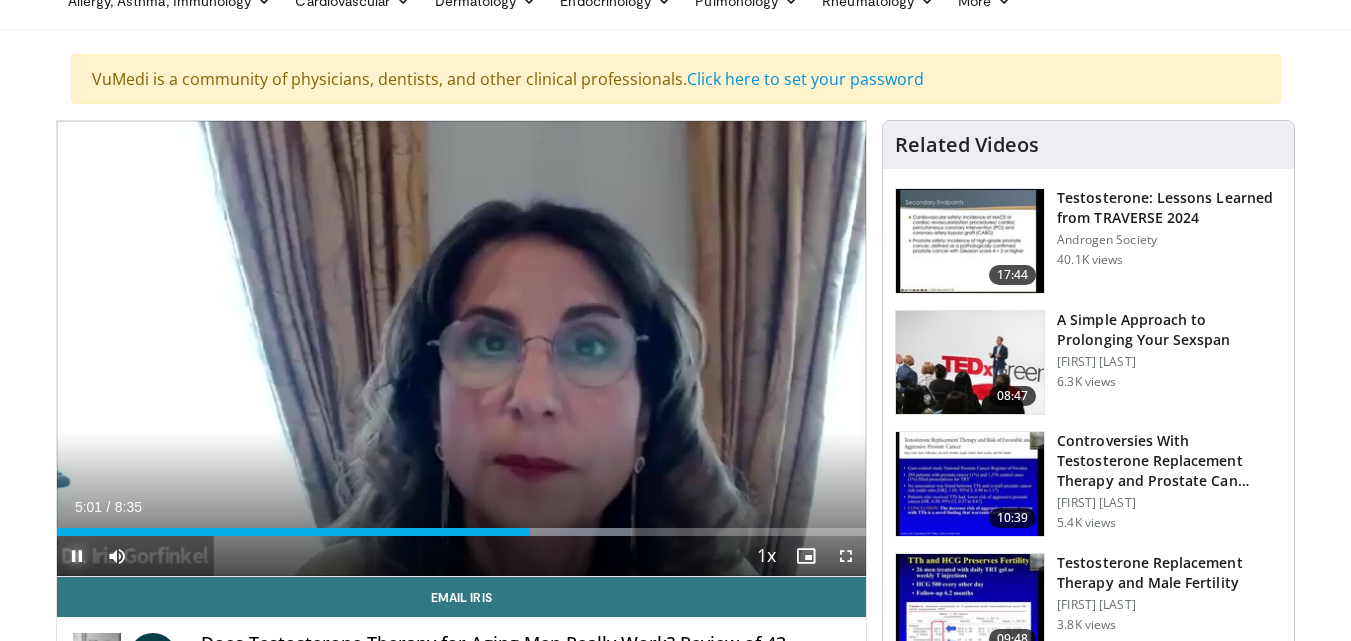 drag, startPoint x: 70, startPoint y: 554, endPoint x: 80, endPoint y: 548, distance: 11.661903 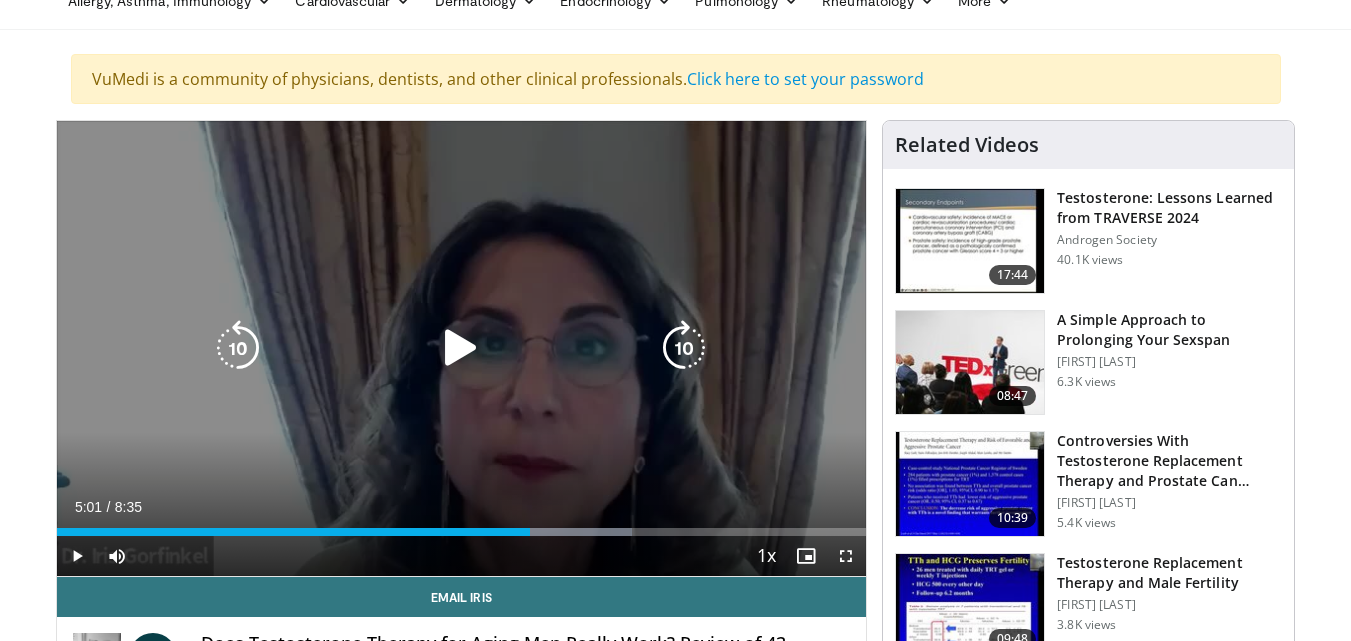 click at bounding box center (461, 348) 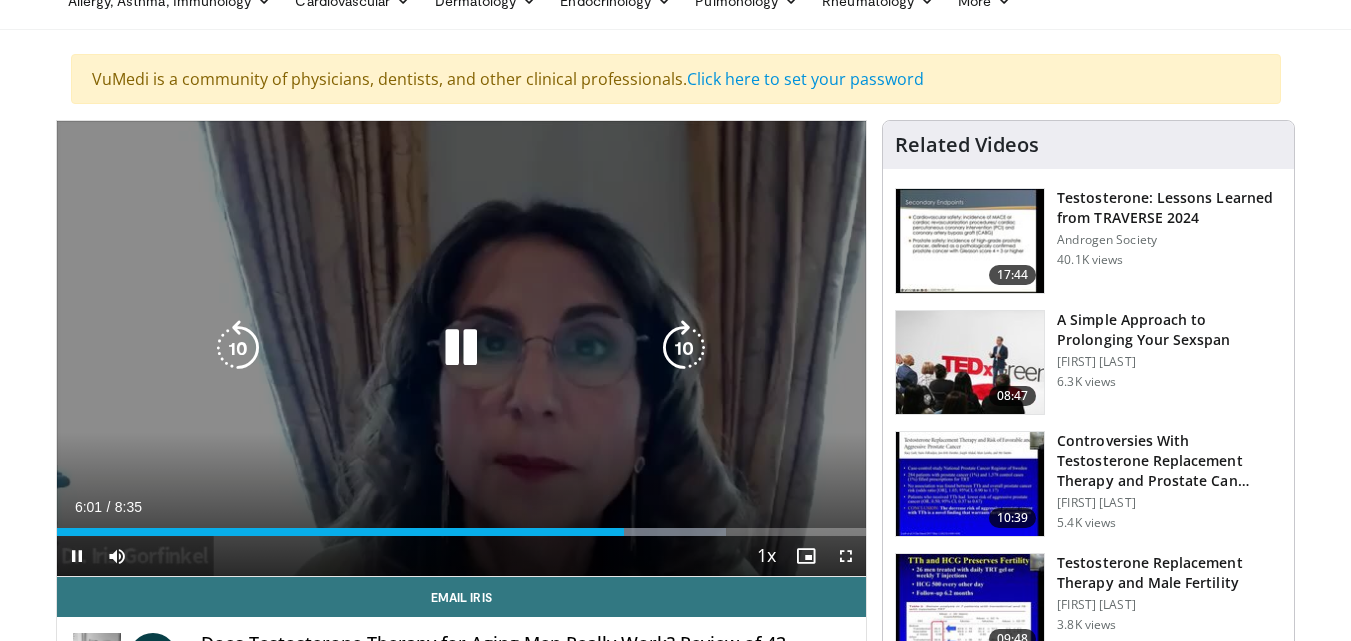 click at bounding box center [461, 348] 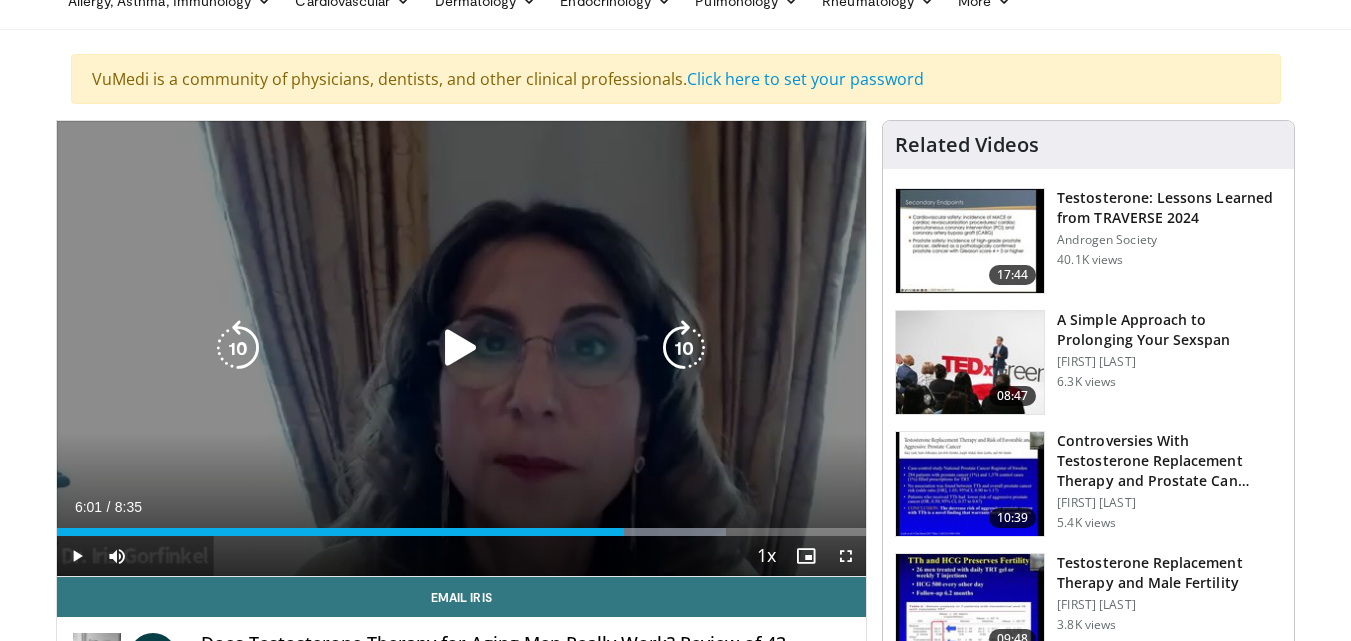click at bounding box center [461, 348] 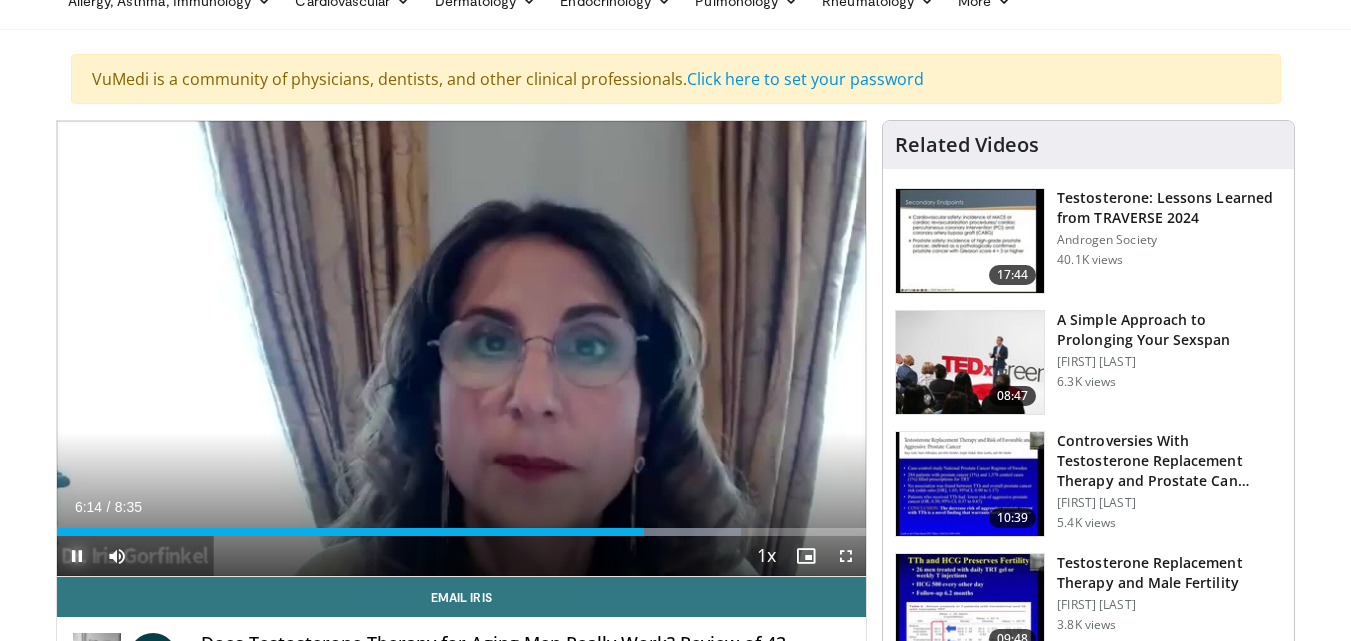 click at bounding box center (77, 556) 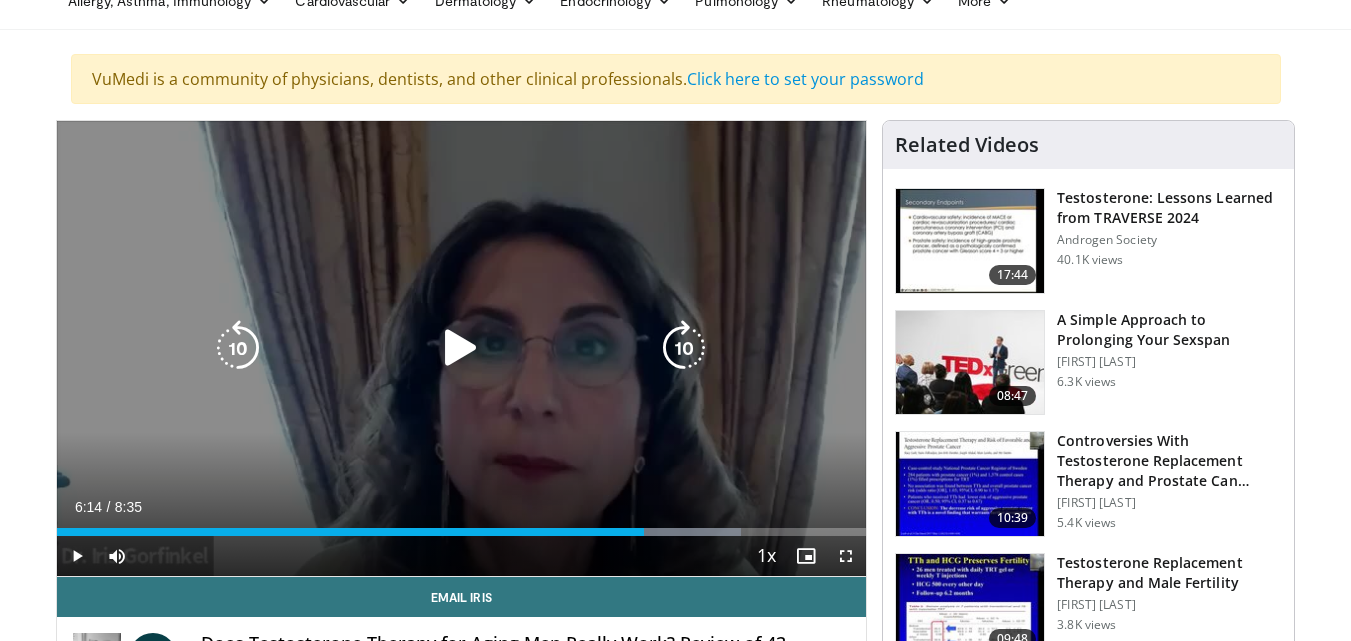 click at bounding box center [461, 348] 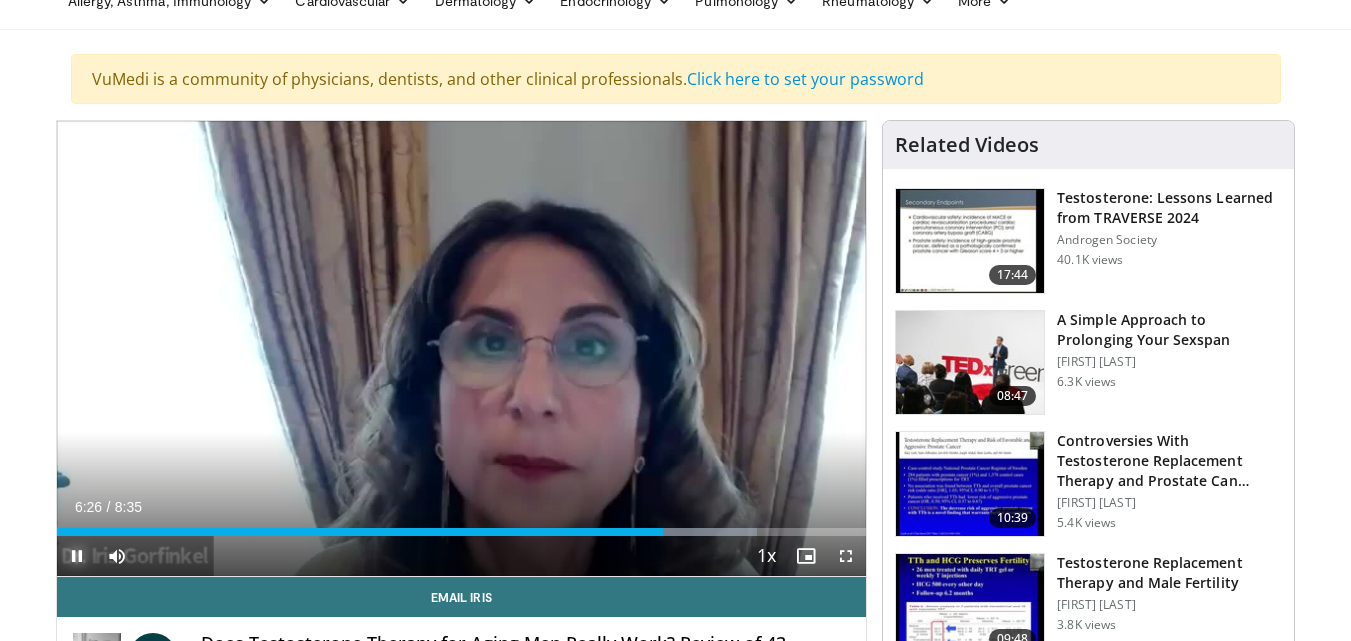 click at bounding box center (77, 556) 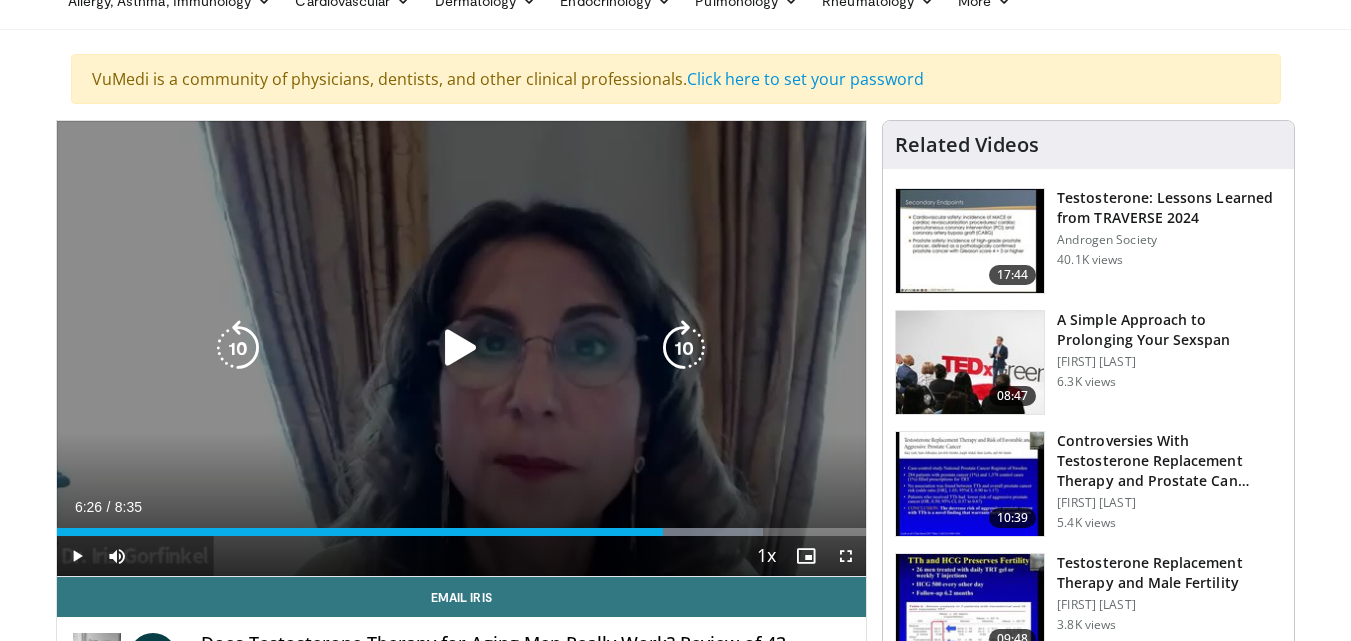 click at bounding box center (461, 348) 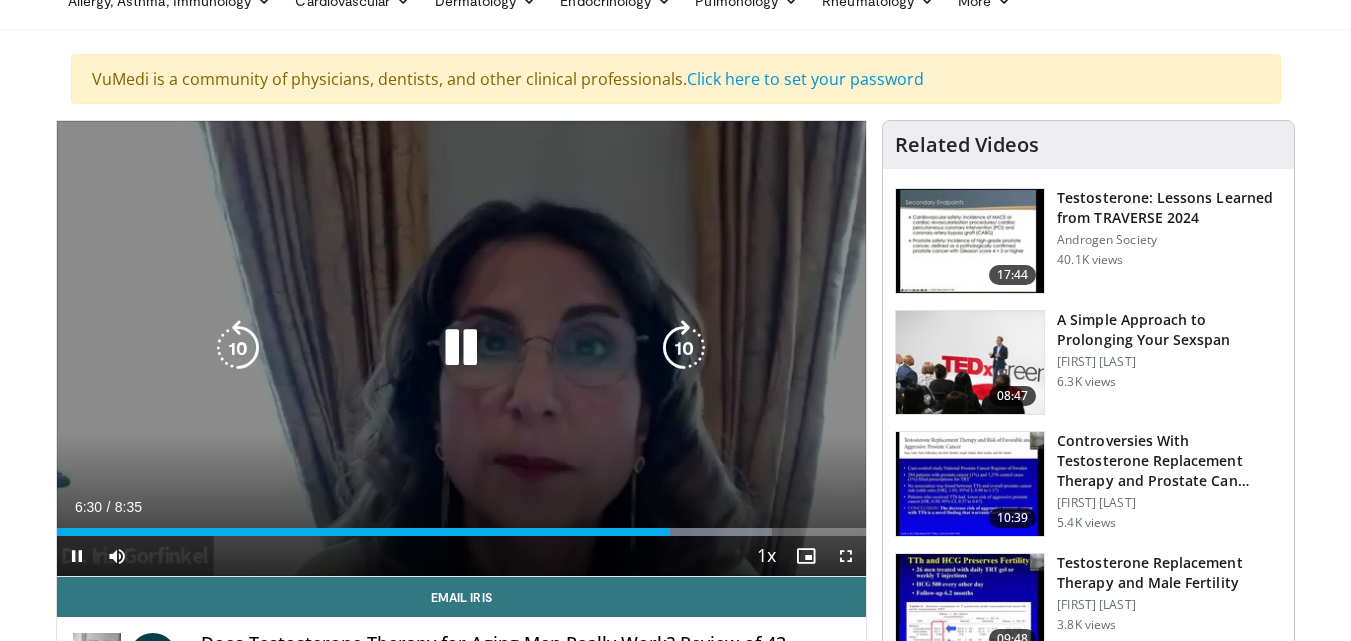 click at bounding box center [461, 348] 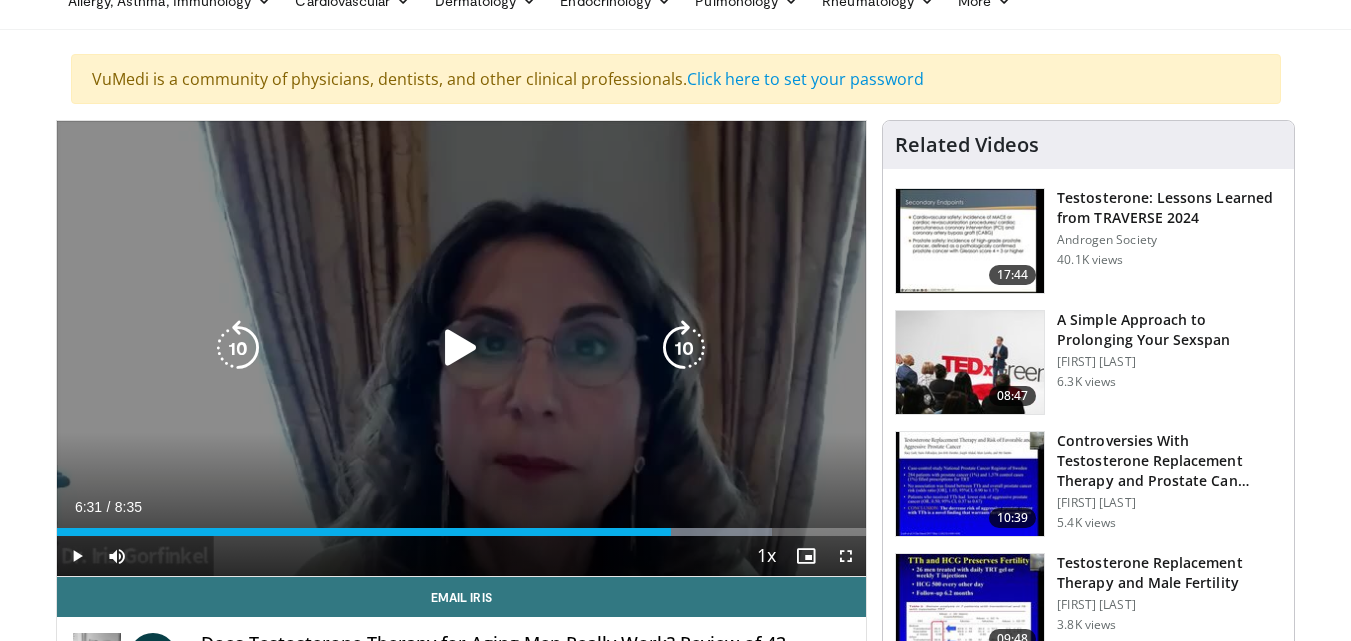 click at bounding box center [461, 348] 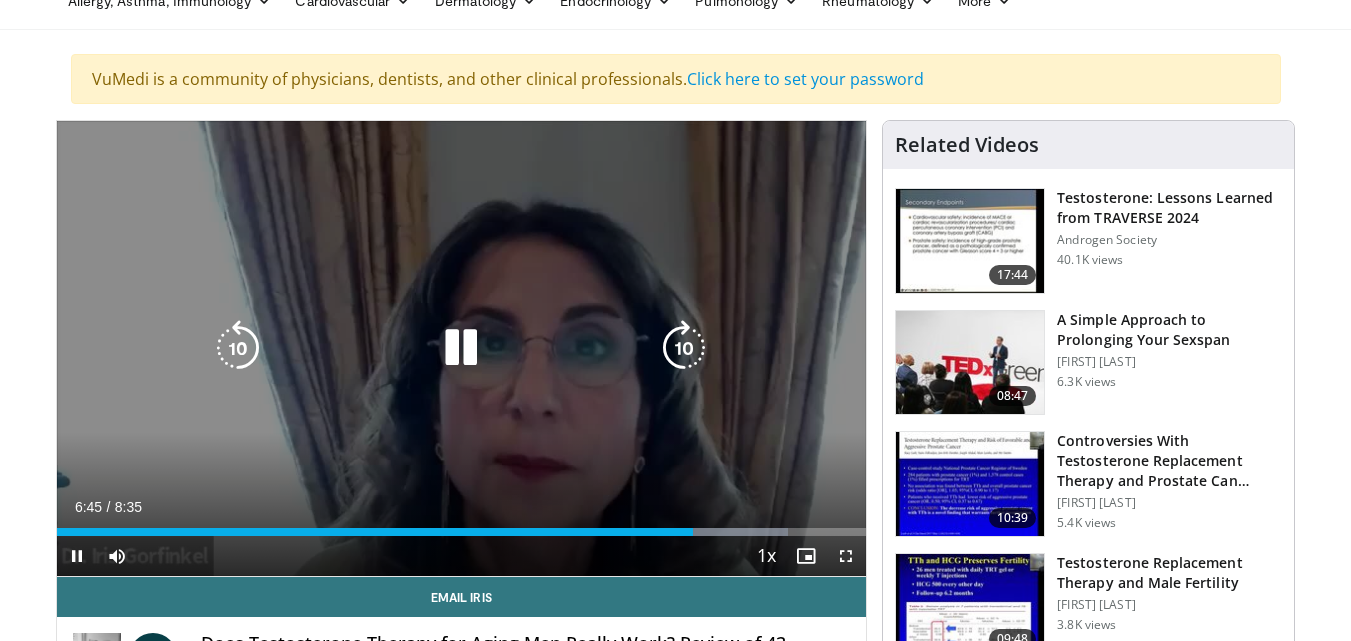 click at bounding box center (238, 348) 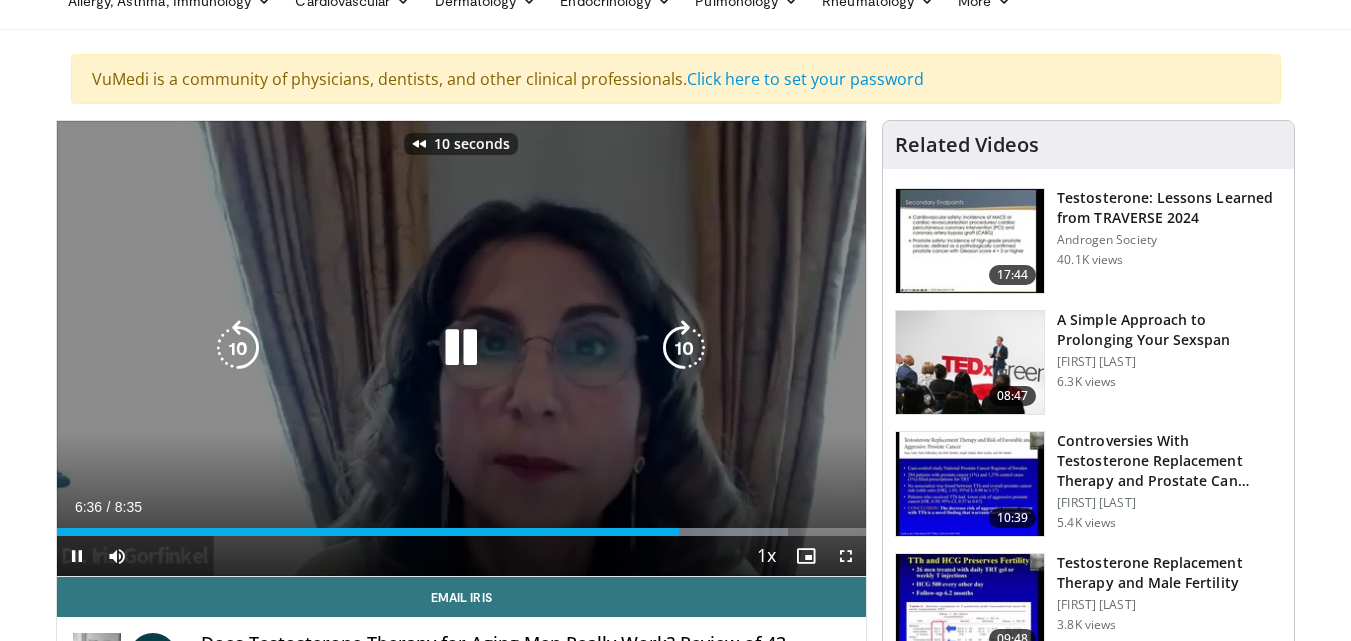 click at bounding box center [238, 348] 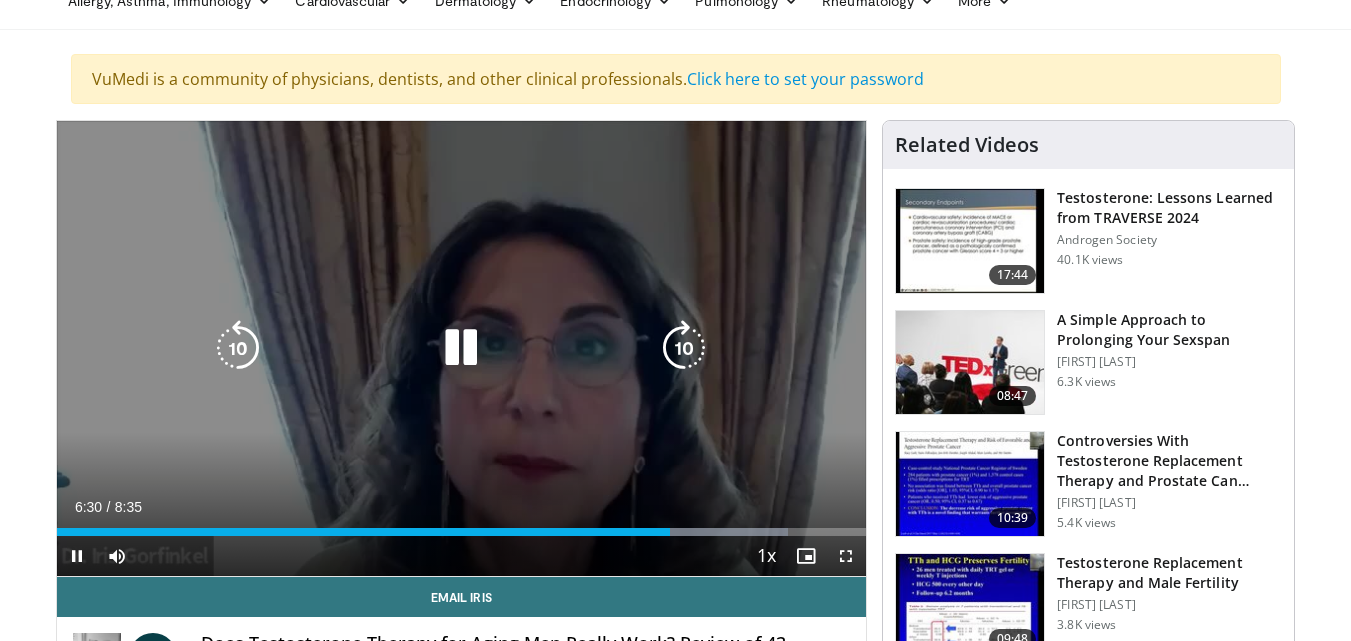 click at bounding box center (461, 348) 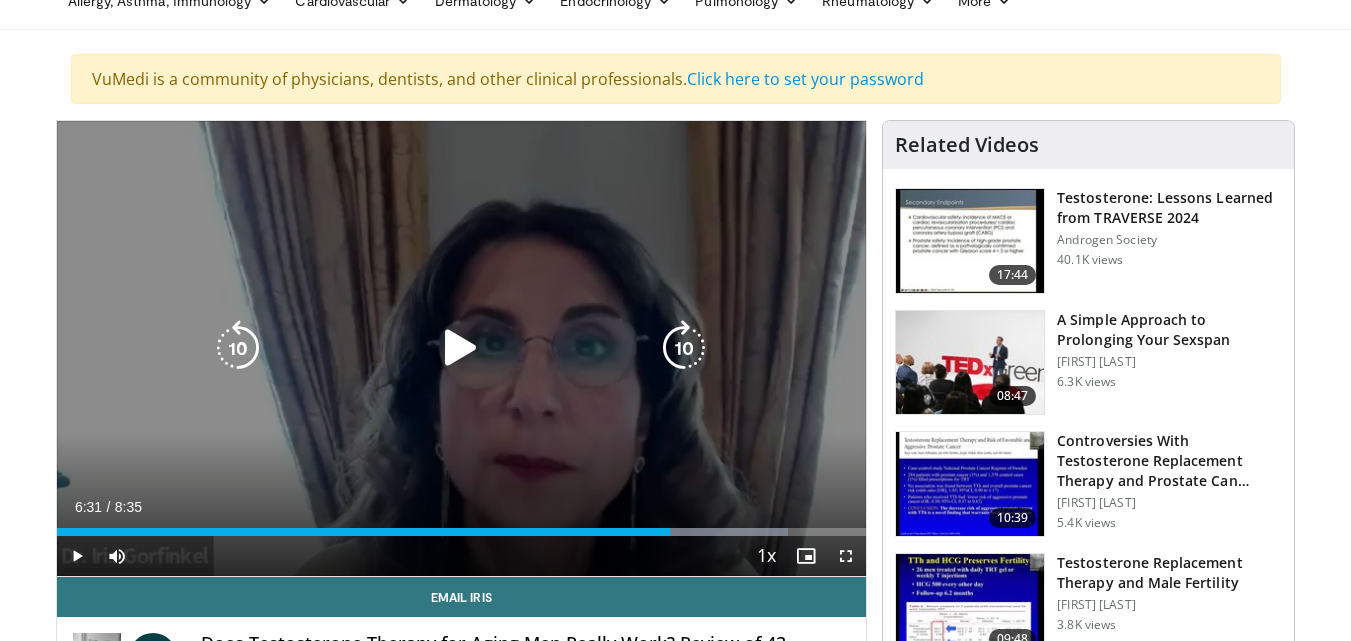 click at bounding box center (461, 348) 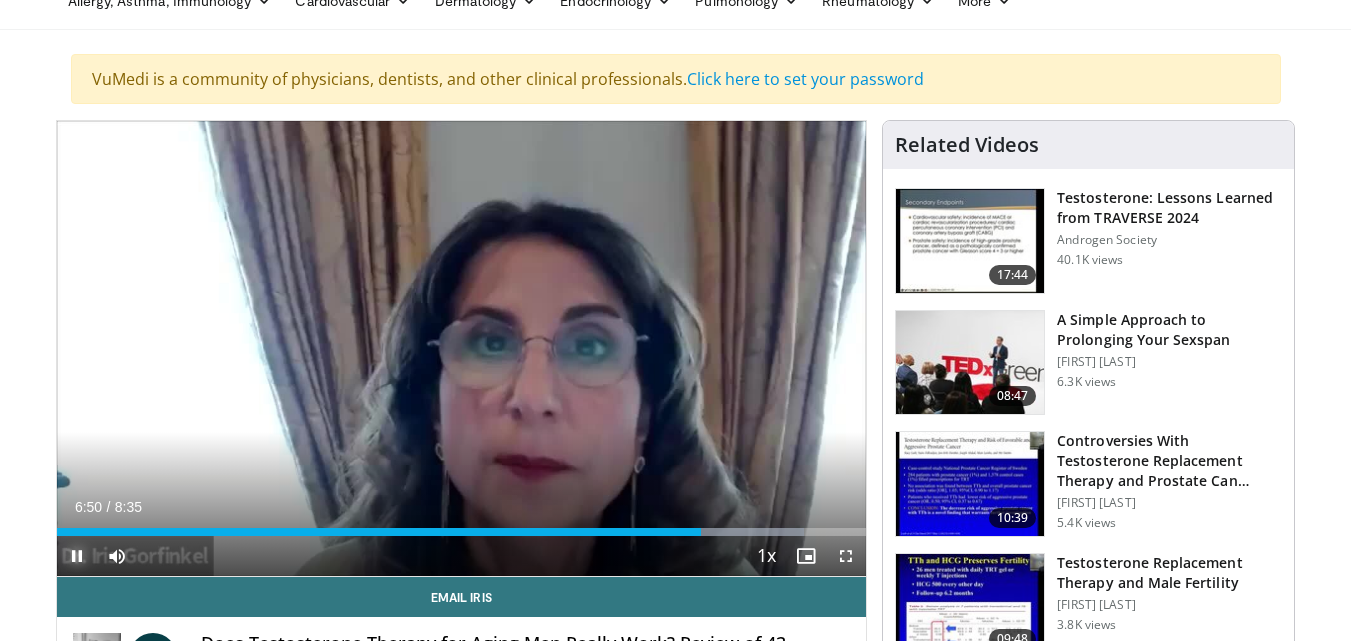 click at bounding box center (77, 556) 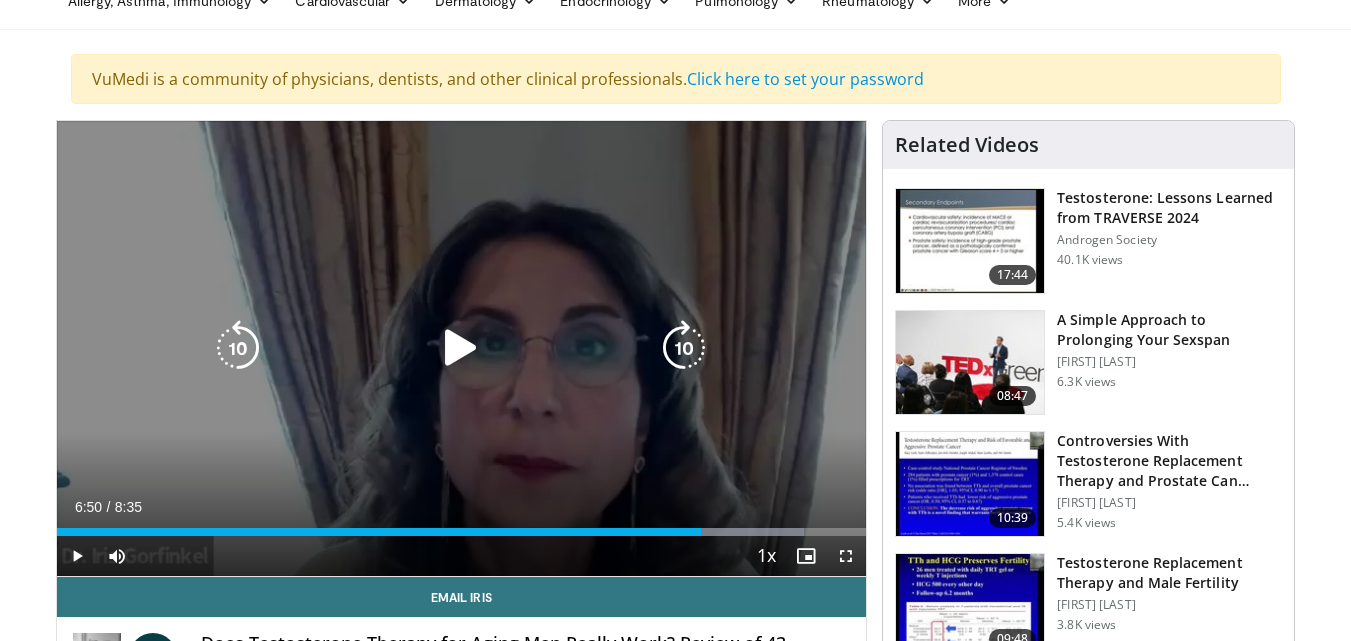 click at bounding box center [461, 348] 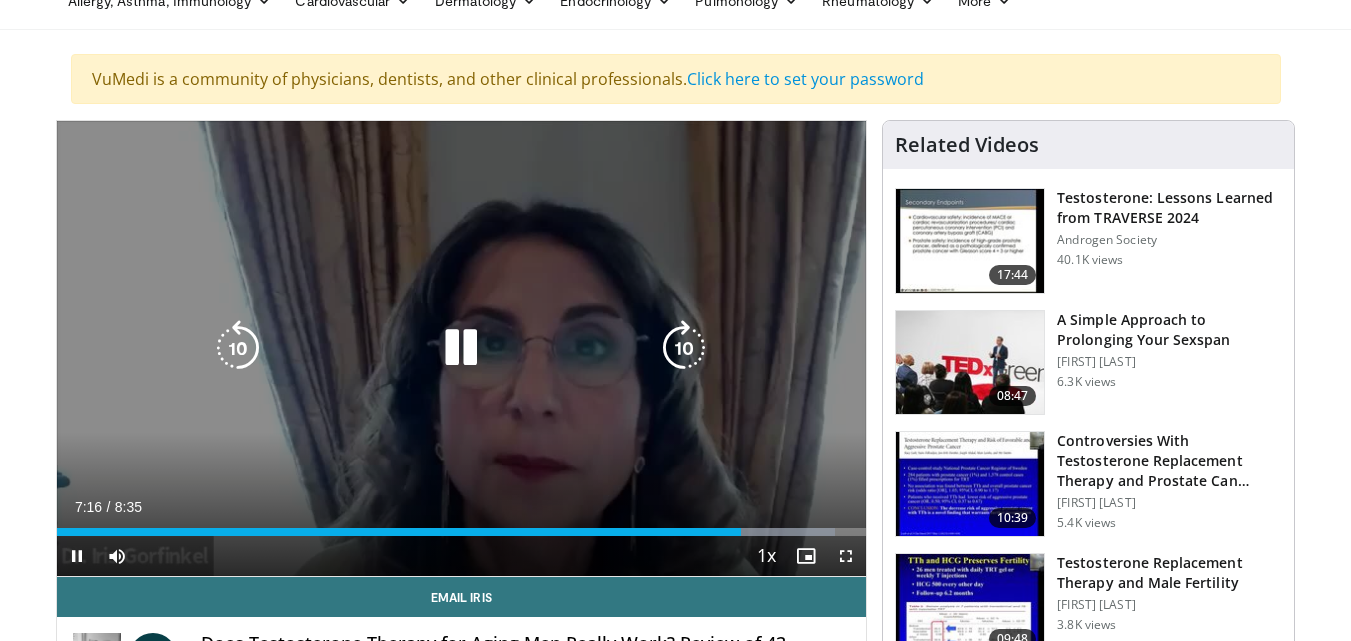 click at bounding box center (461, 348) 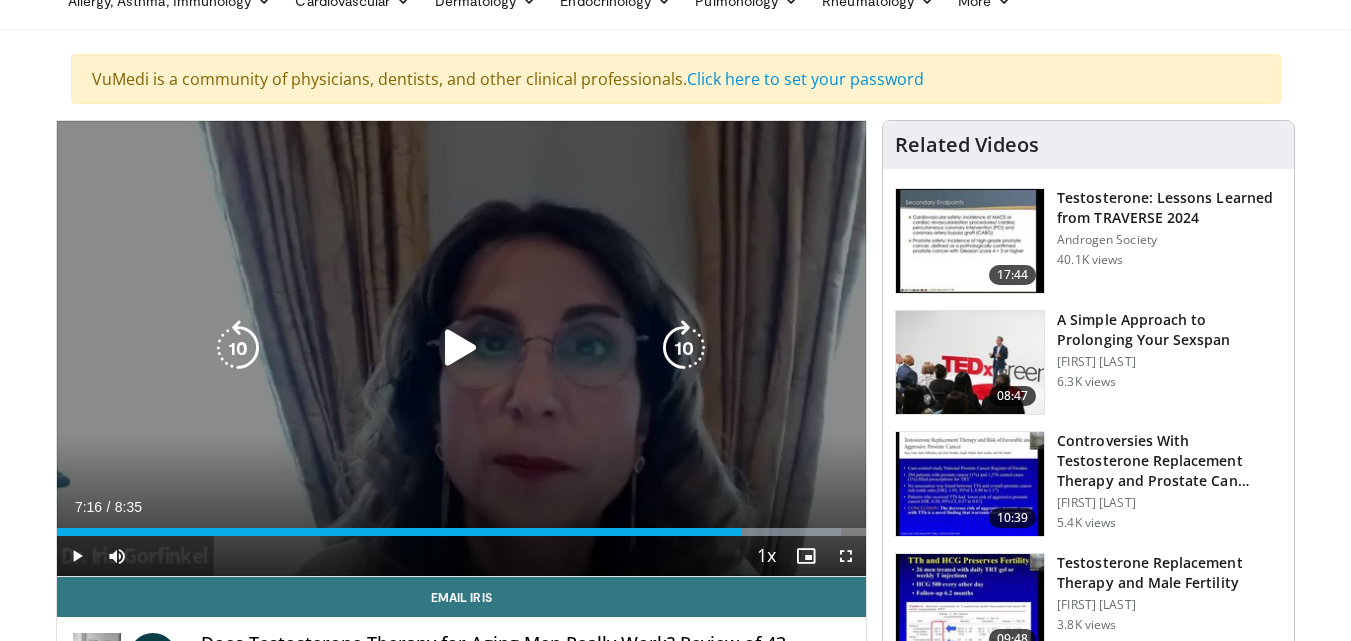 click at bounding box center (461, 348) 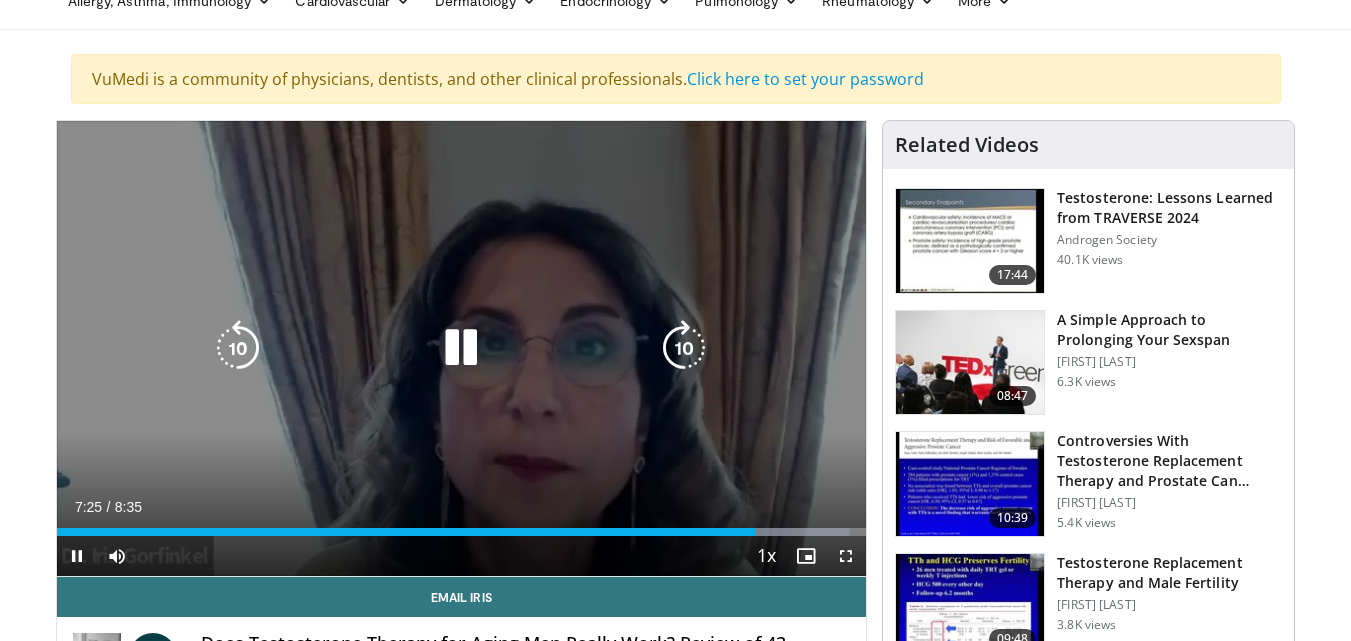 click at bounding box center (461, 348) 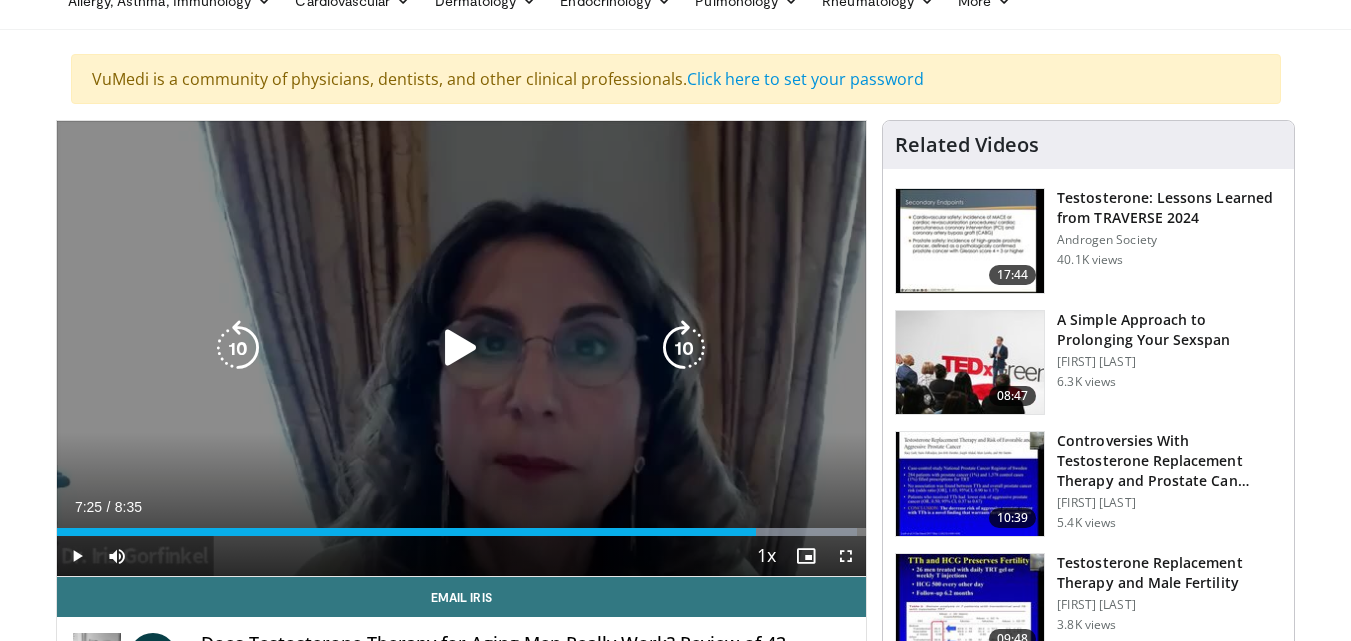 click at bounding box center (461, 348) 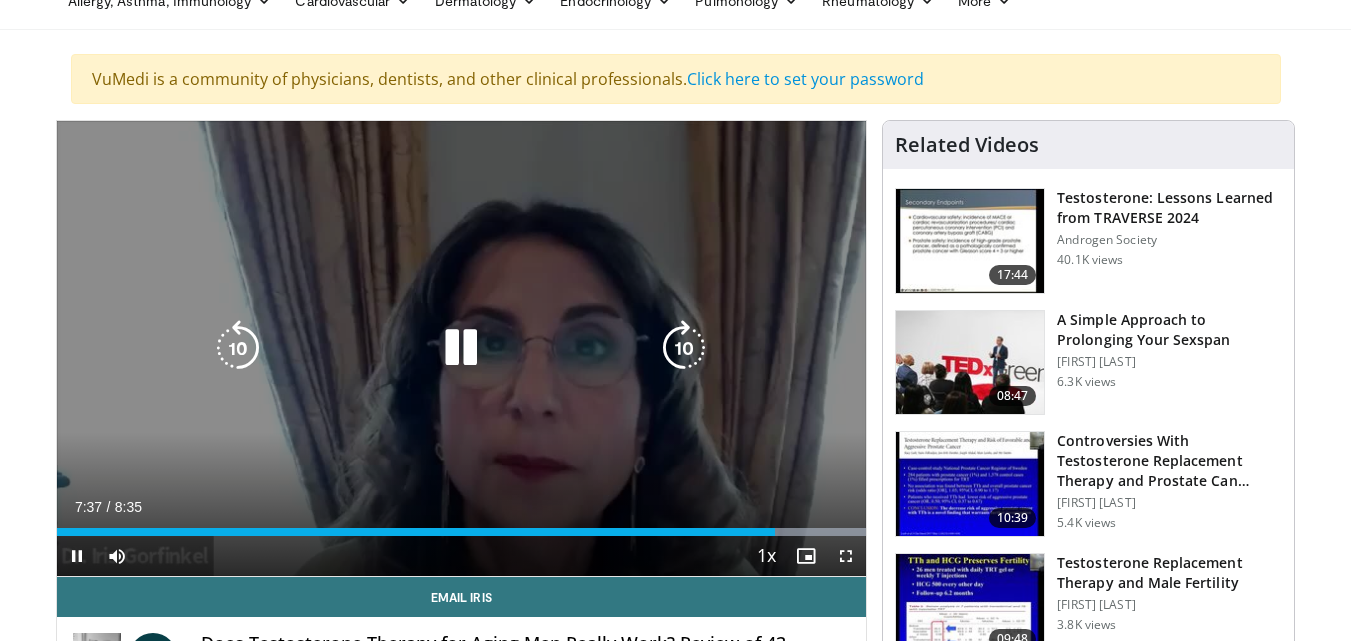 click at bounding box center (461, 348) 